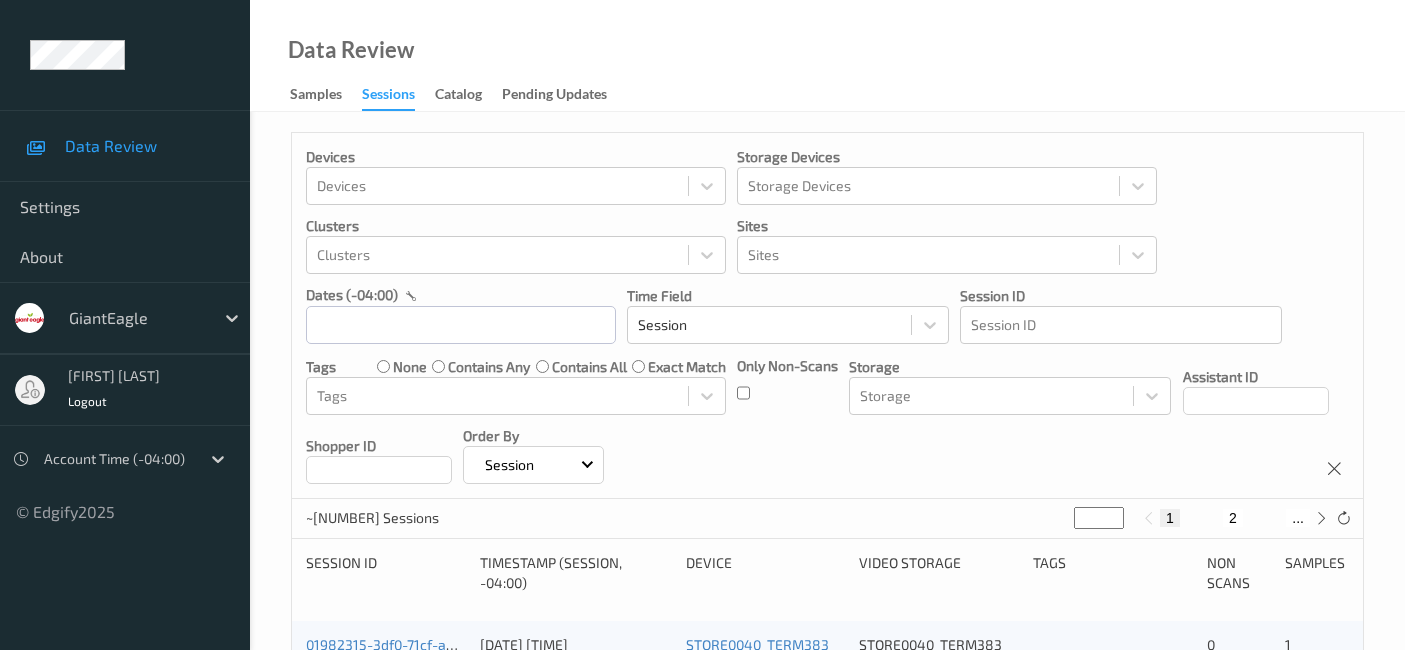 scroll, scrollTop: 0, scrollLeft: 0, axis: both 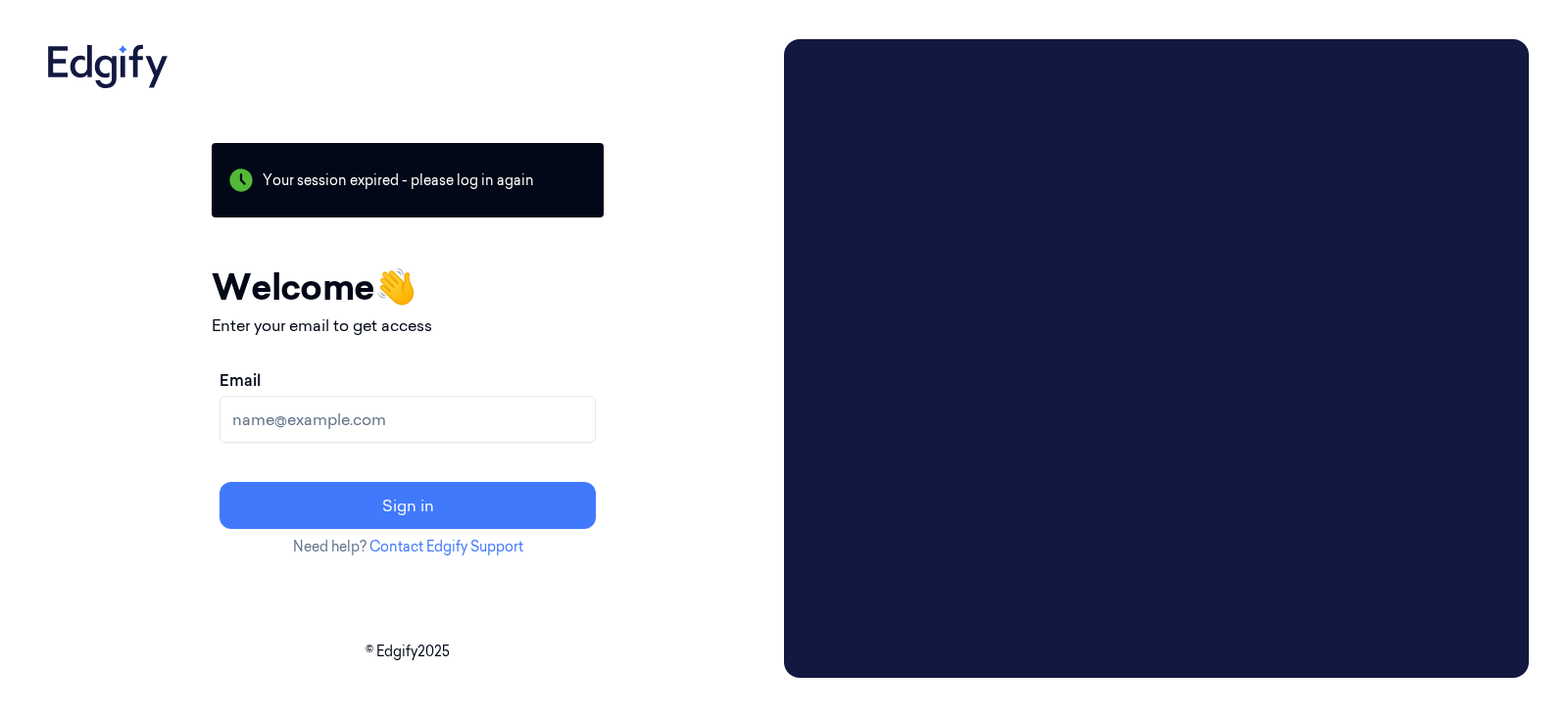 click on "Email" at bounding box center (408, 419) 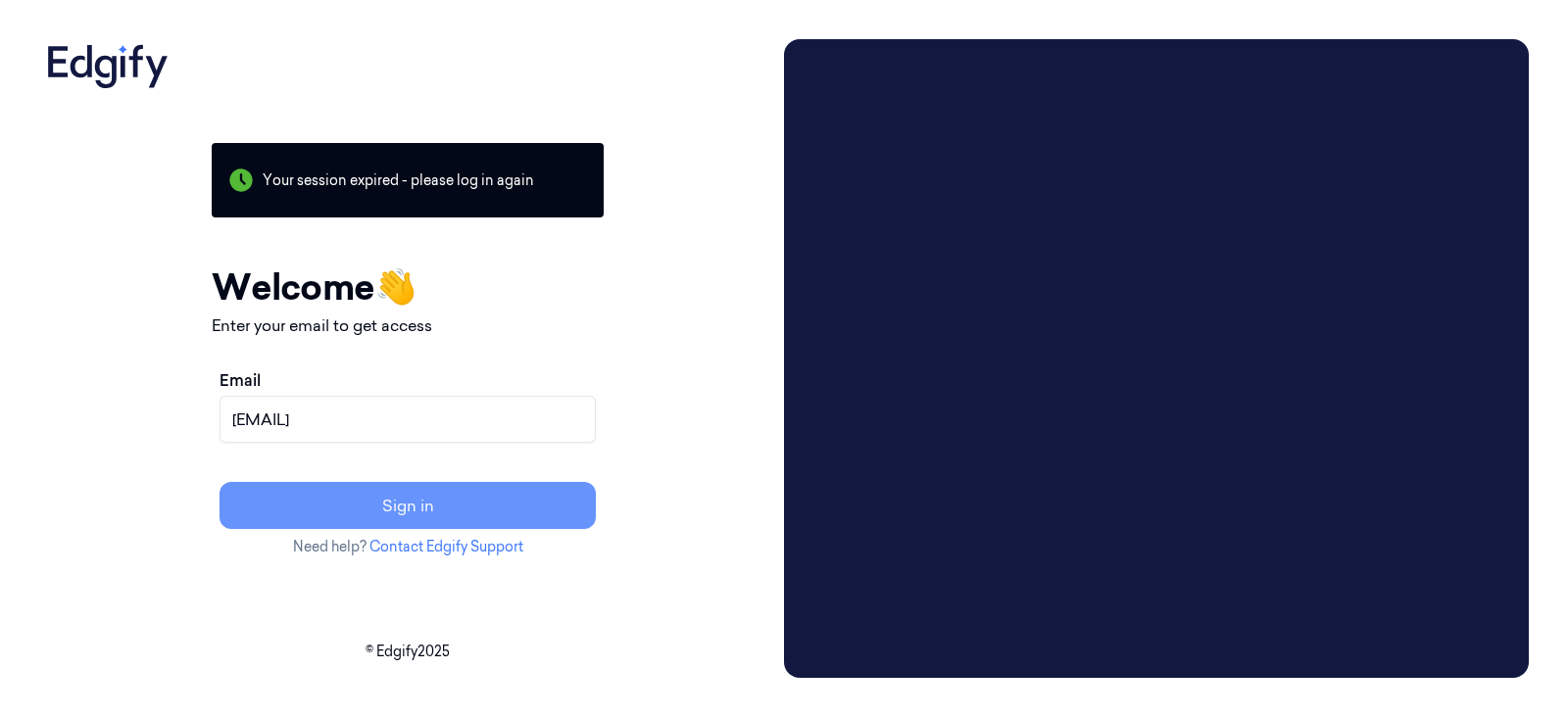 click on "Sign in" at bounding box center (408, 505) 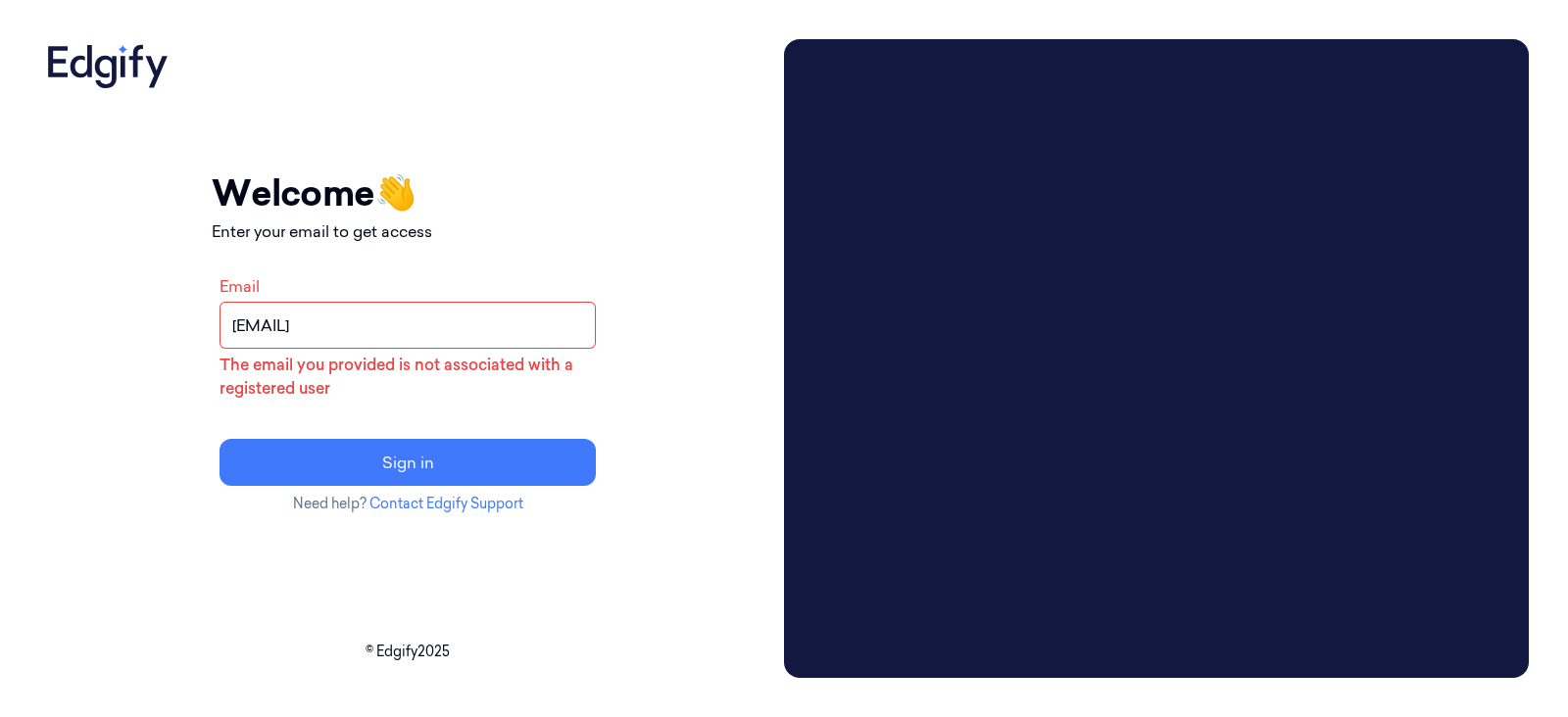 click on "fthai@alegion.com" at bounding box center [408, 325] 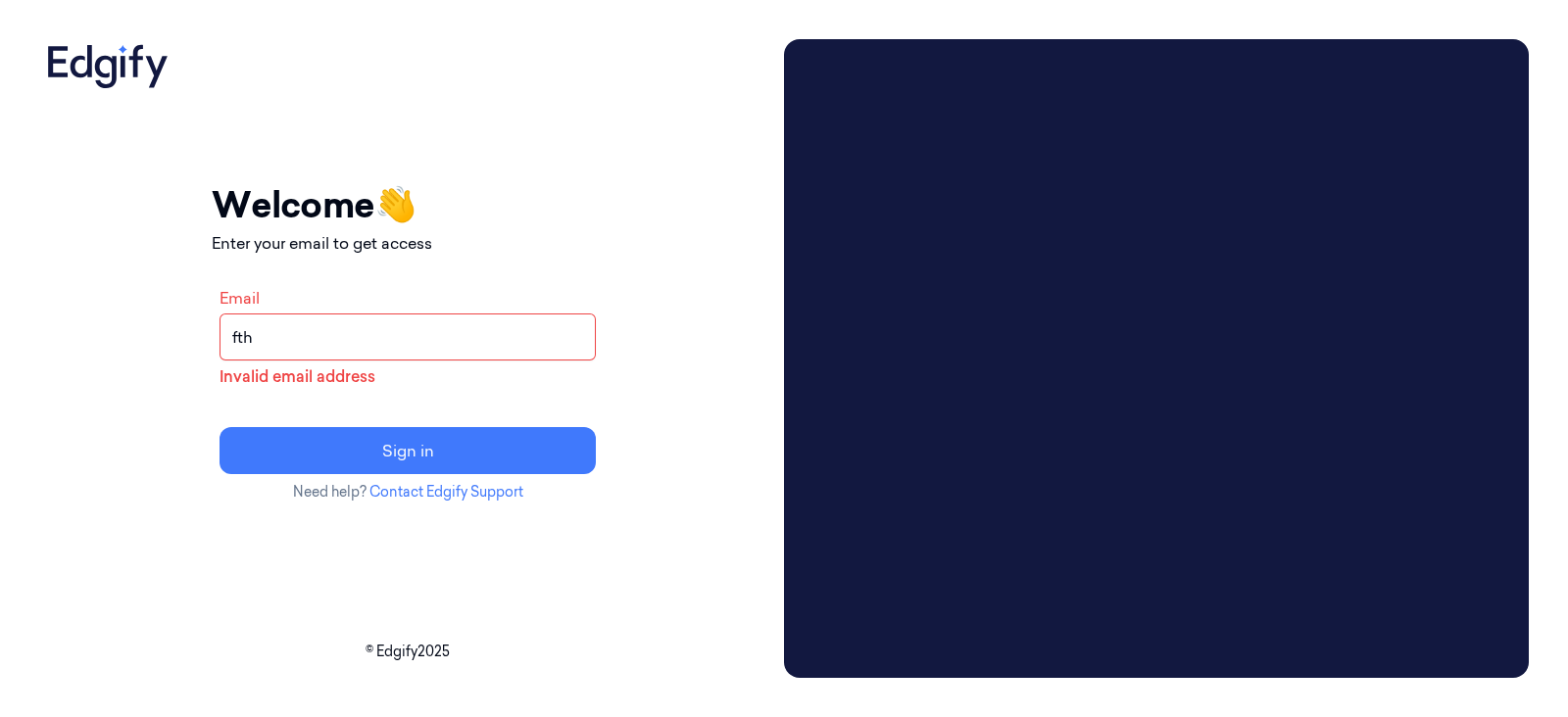 type on "fthai@sanctifai.com" 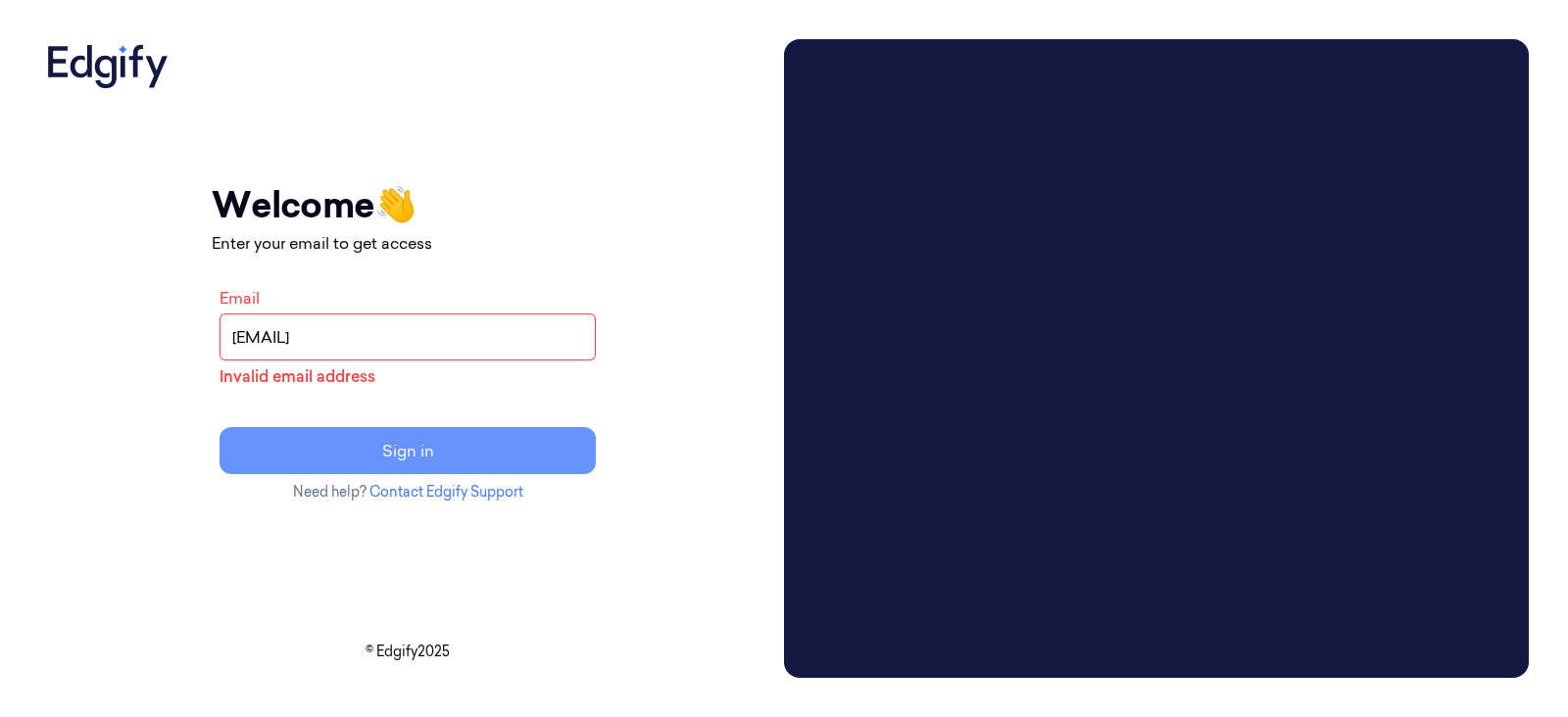 click on "Sign in" at bounding box center (408, 451) 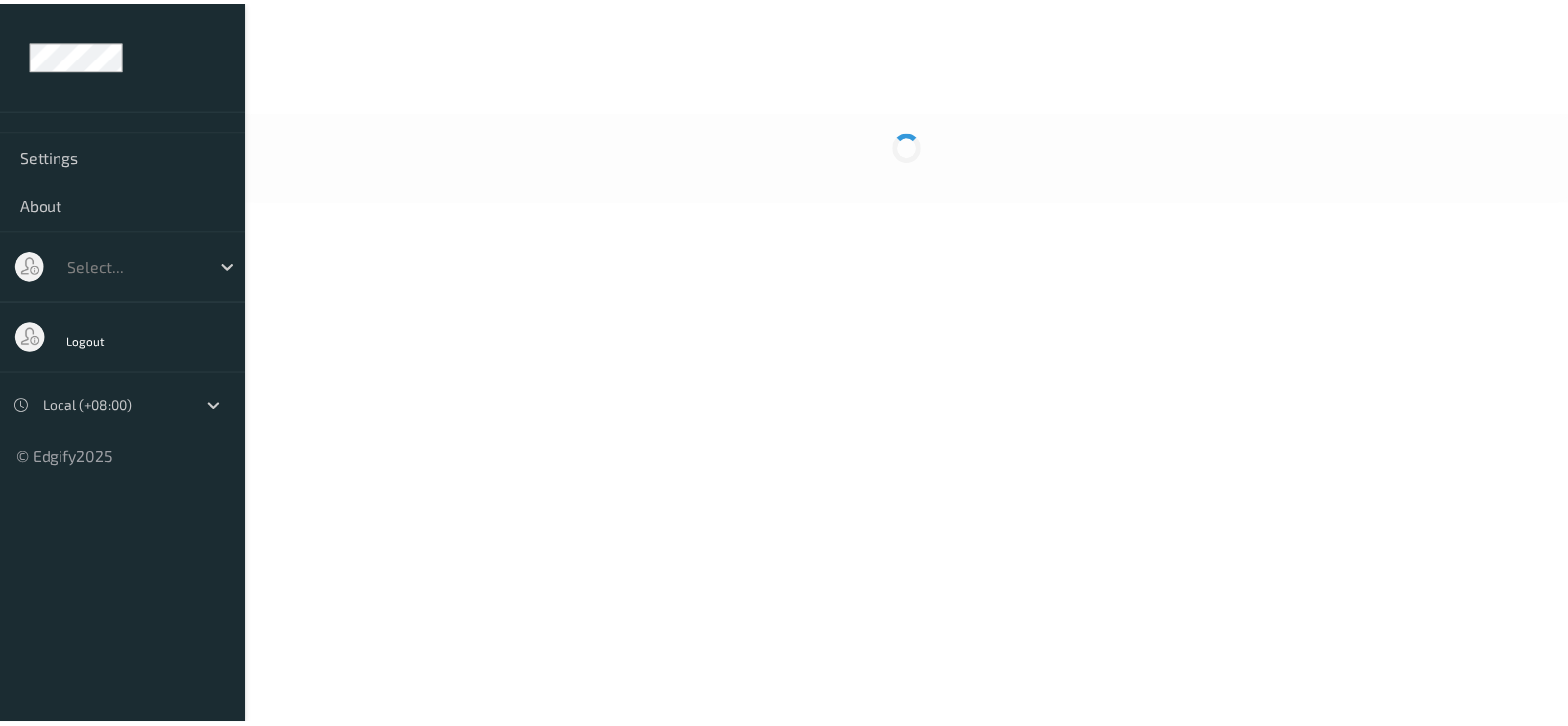 scroll, scrollTop: 0, scrollLeft: 0, axis: both 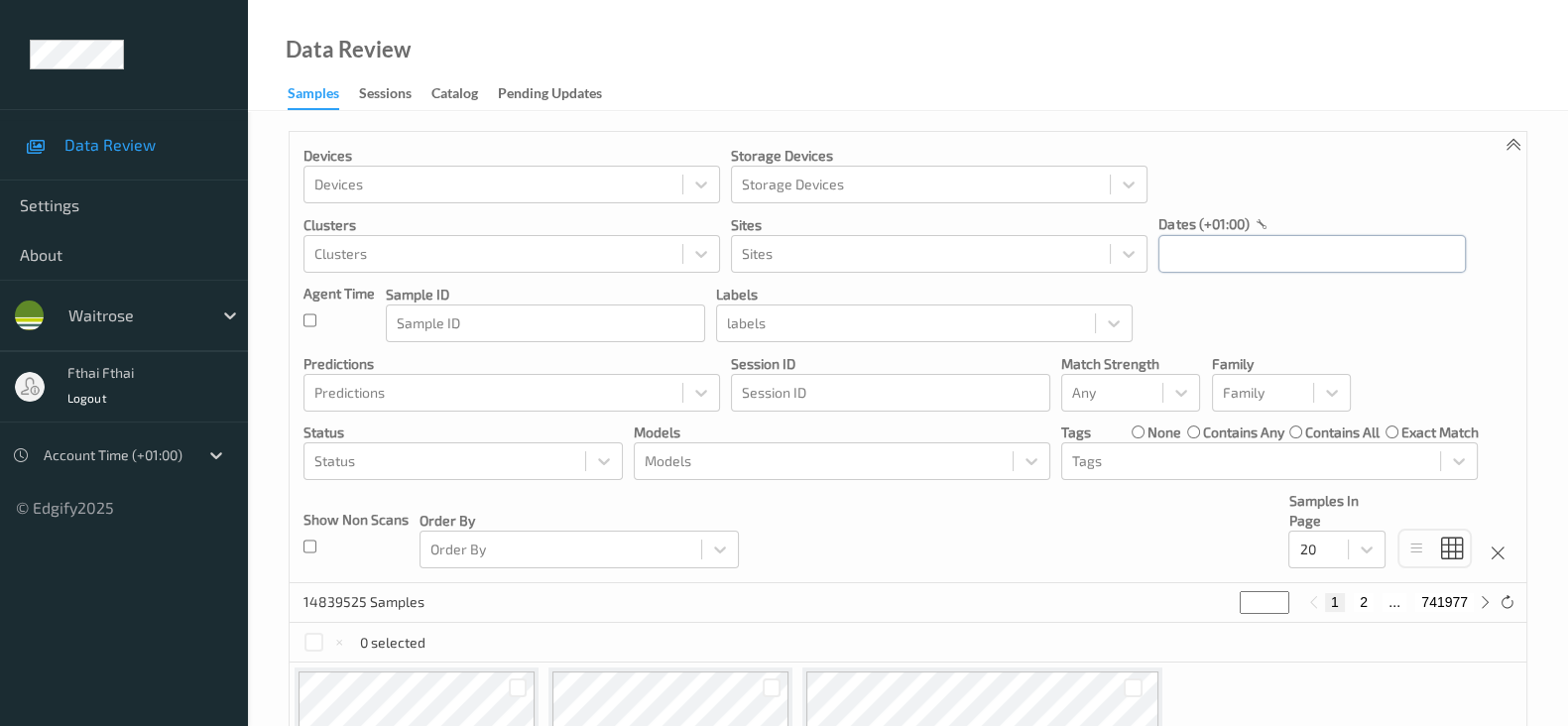 click at bounding box center (1312, 254) 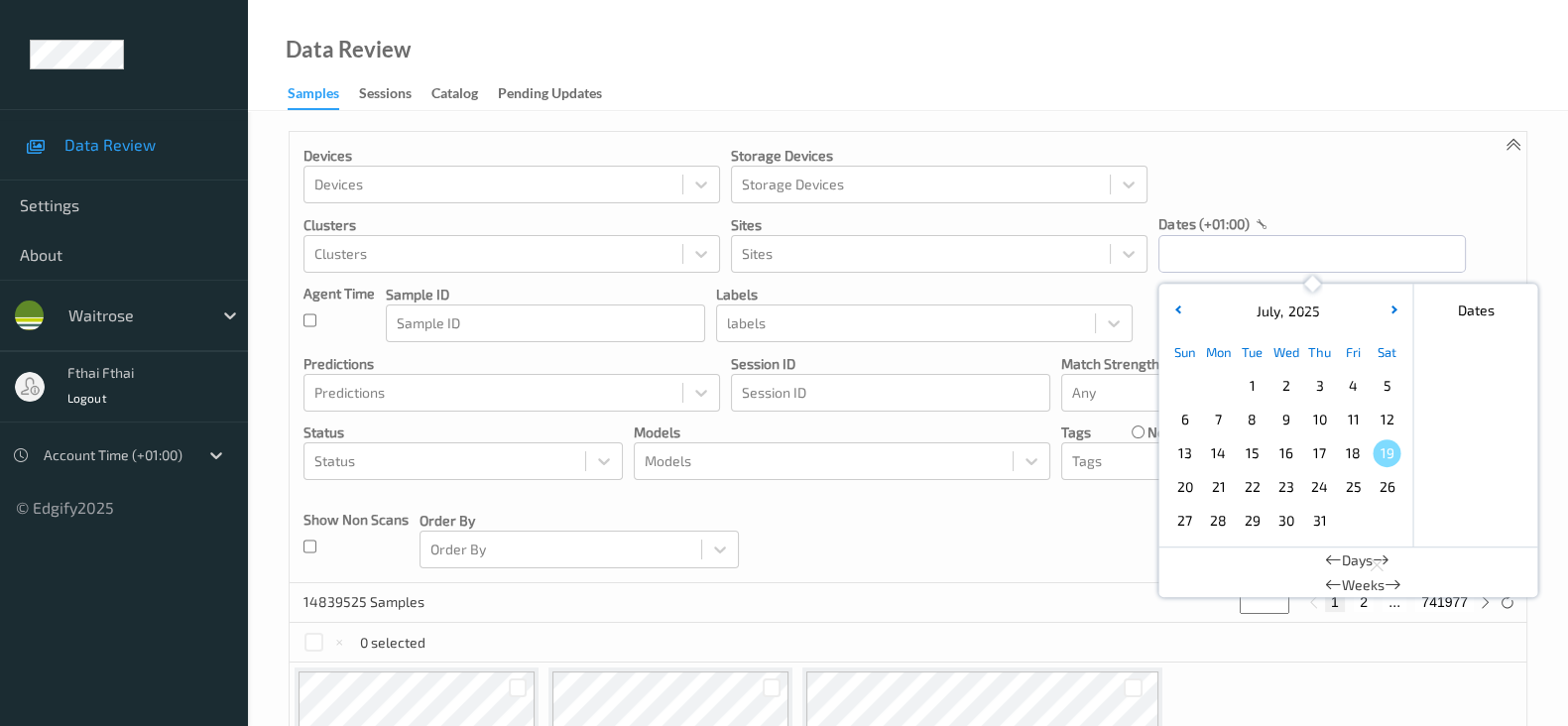 click on "12" at bounding box center [1387, 420] 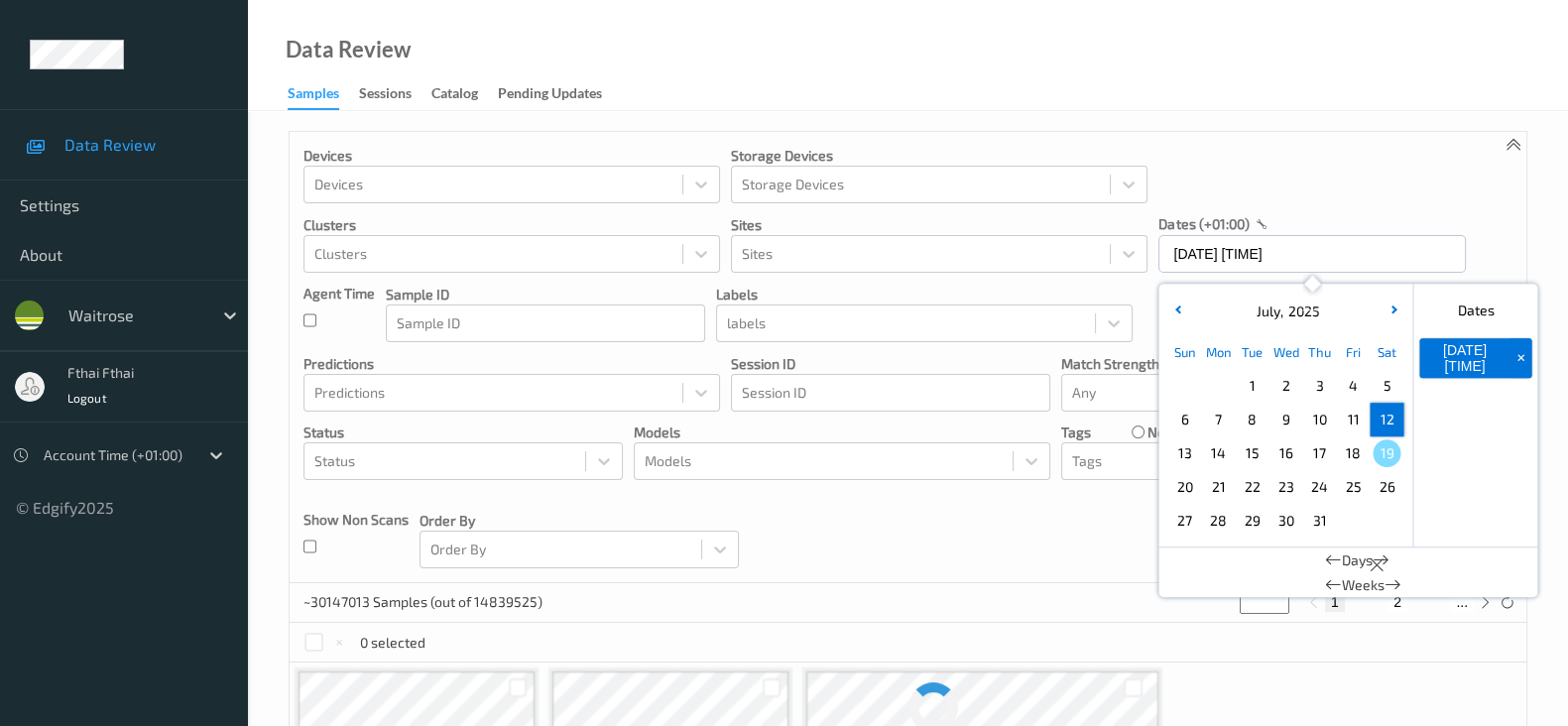 click on "12" at bounding box center (1387, 420) 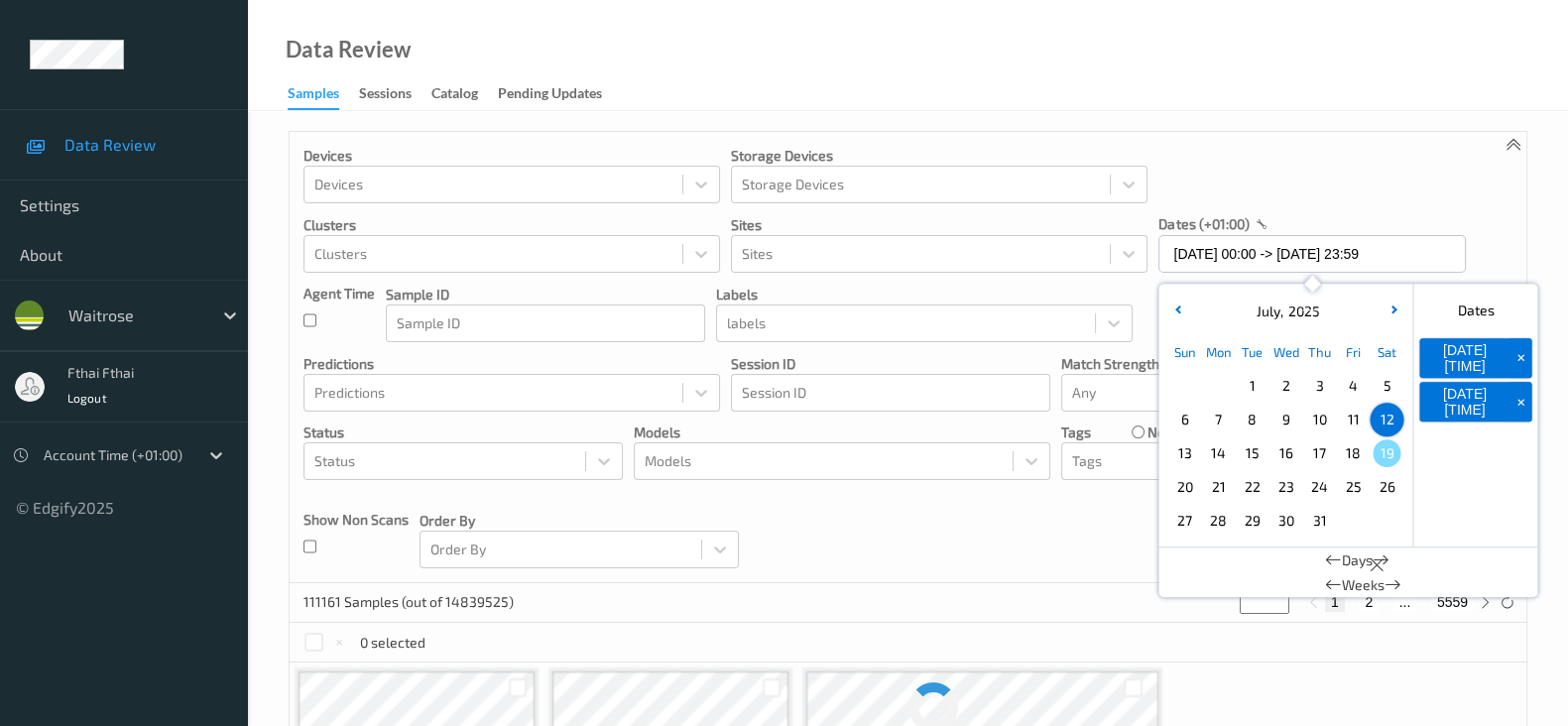 click on "Devices Devices Storage Devices Storage Devices Clusters Clusters Sites Sites dates (+01:00) [DATE] 00:00 -> [DATE] 23:59 July , 2025 Sun Mon Tue Wed Thu Fri Sat 1 2 3 4 5 6 7 8 9 10 11 12 13 14 15 16 17 18 19 20 21 22 23 24 25 26 27 28 29 30 31 January February March April May June July August September October November December 2021 2022 2023 2024 2025 2026 2027 2028 2029 2030 2031 2032 Dates [DATE] 00:00 + [DATE] 23:59 + Days Weeks Agent Time Sample ID Sample ID labels labels Predictions Predictions Session ID Session ID Match Strength Any Family Family Status Status Models Models Tags none contains any contains all exact match Tags Show Non Scans Order By Order By Samples In Page 20" at bounding box center (907, 357) 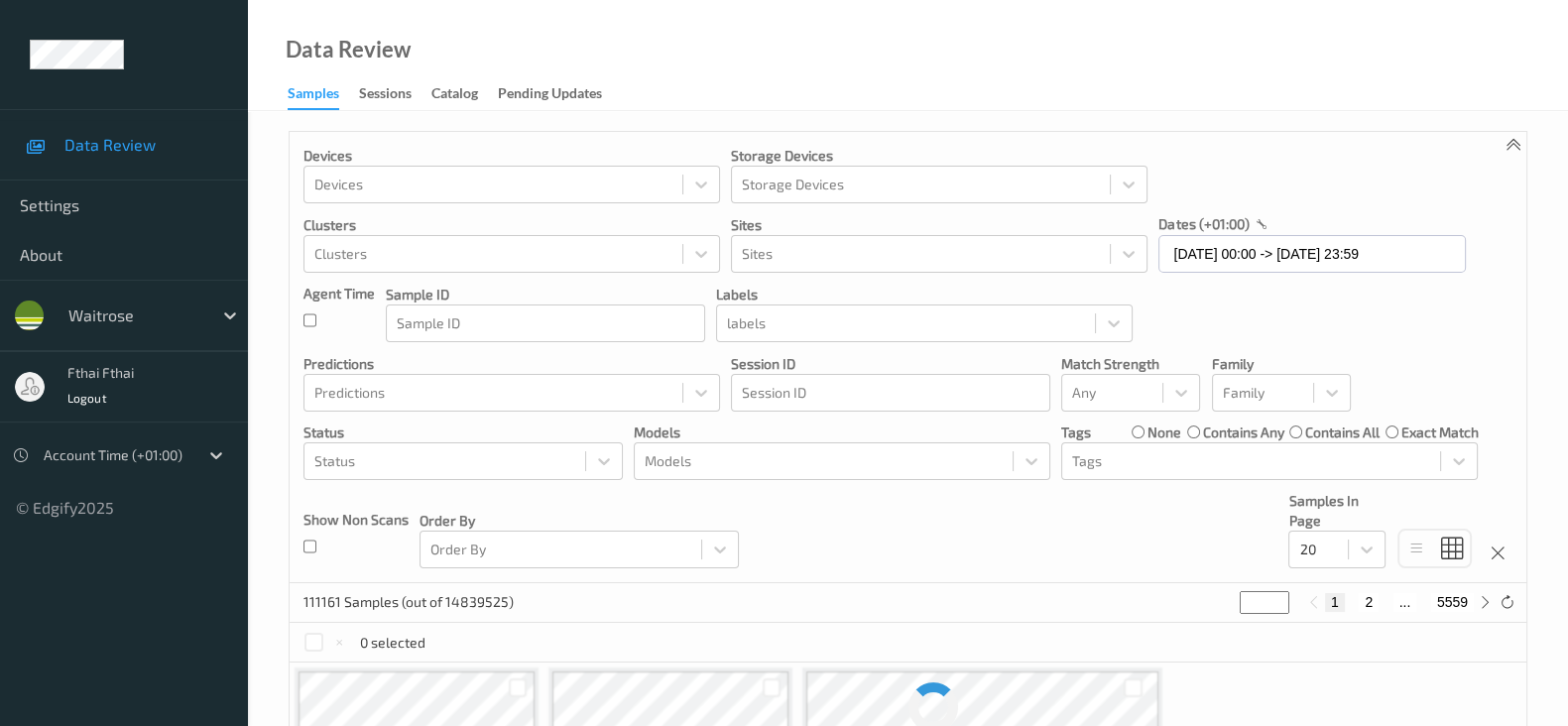 click on "Devices Devices Storage Devices Storage Devices Clusters Clusters Sites Sites dates (+01:00) [DATE] 00:00 -> [DATE] 23:59 Agent Time Sample ID Sample ID labels labels Predictions Predictions Session ID Session ID Match Strength Any Family Family Status Status Models Models Tags none contains any contains all exact match Tags Show Non Scans Order By Order By Samples In Page 20" at bounding box center (907, 357) 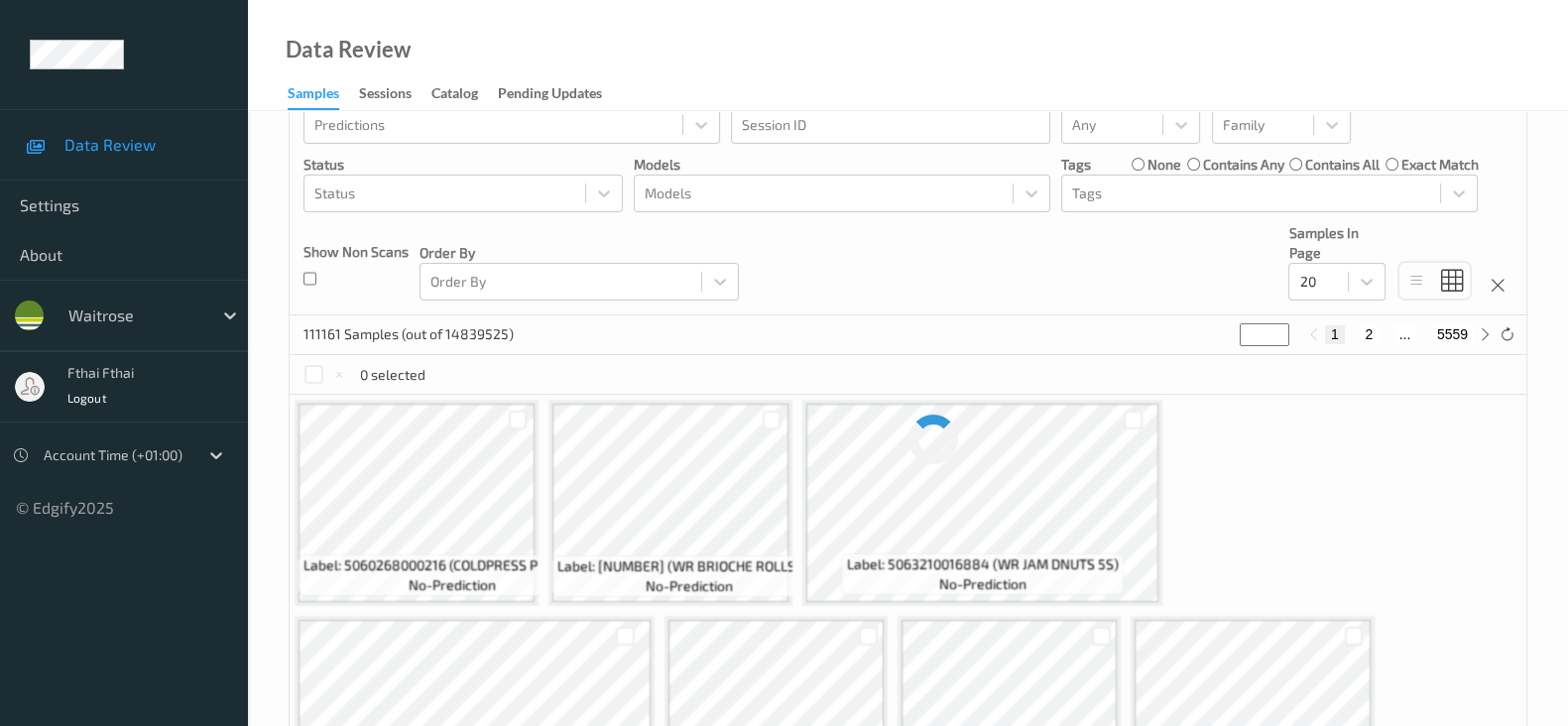 scroll, scrollTop: 0, scrollLeft: 0, axis: both 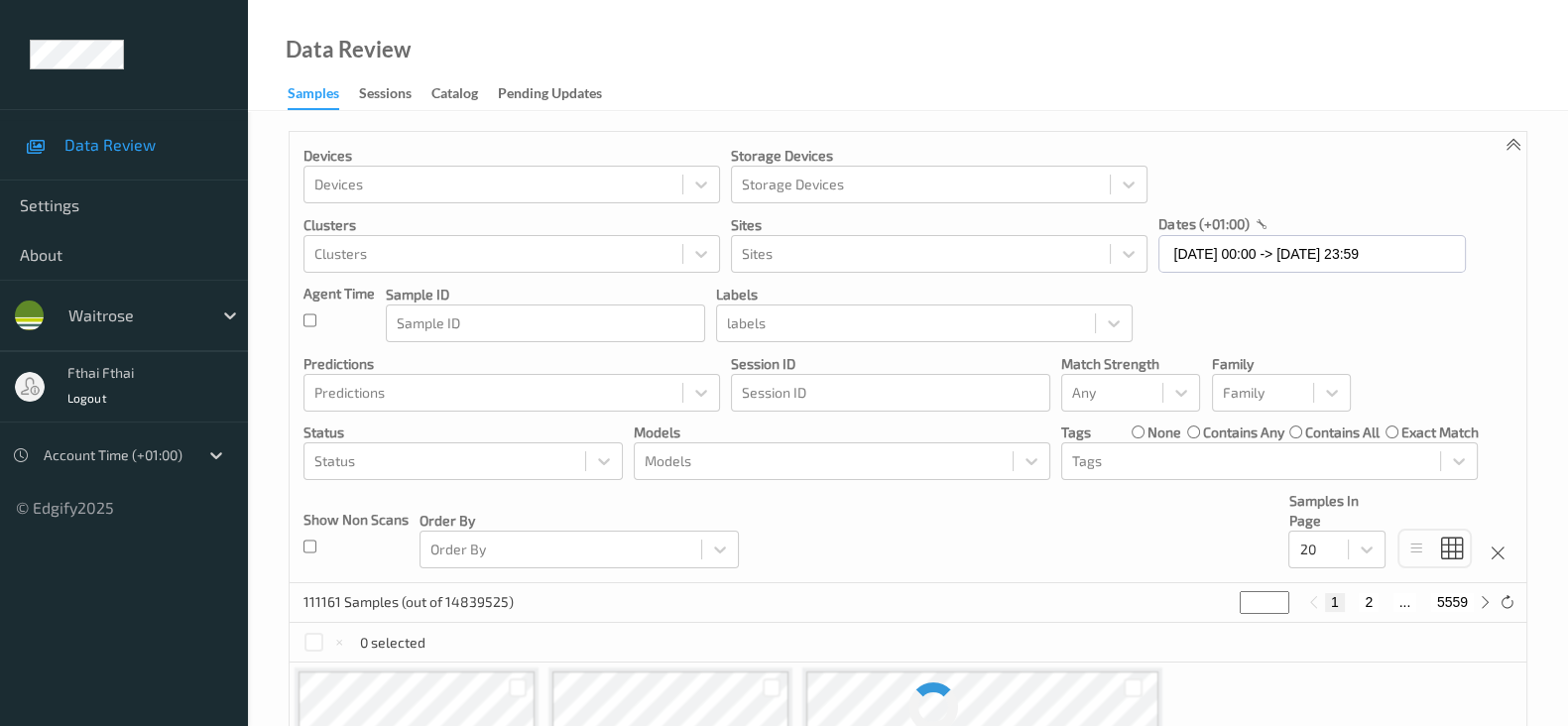click on "Devices Devices Storage Devices Storage Devices Clusters Clusters Sites Sites dates (+01:00) [DATE] 00:00 -> [DATE] 23:59 Agent Time Sample ID Sample ID labels labels Predictions Predictions Session ID Session ID Match Strength Any Family Family Status Status Models Models Tags none contains any contains all exact match Tags Show Non Scans Order By Order By Samples In Page 20" at bounding box center [907, 357] 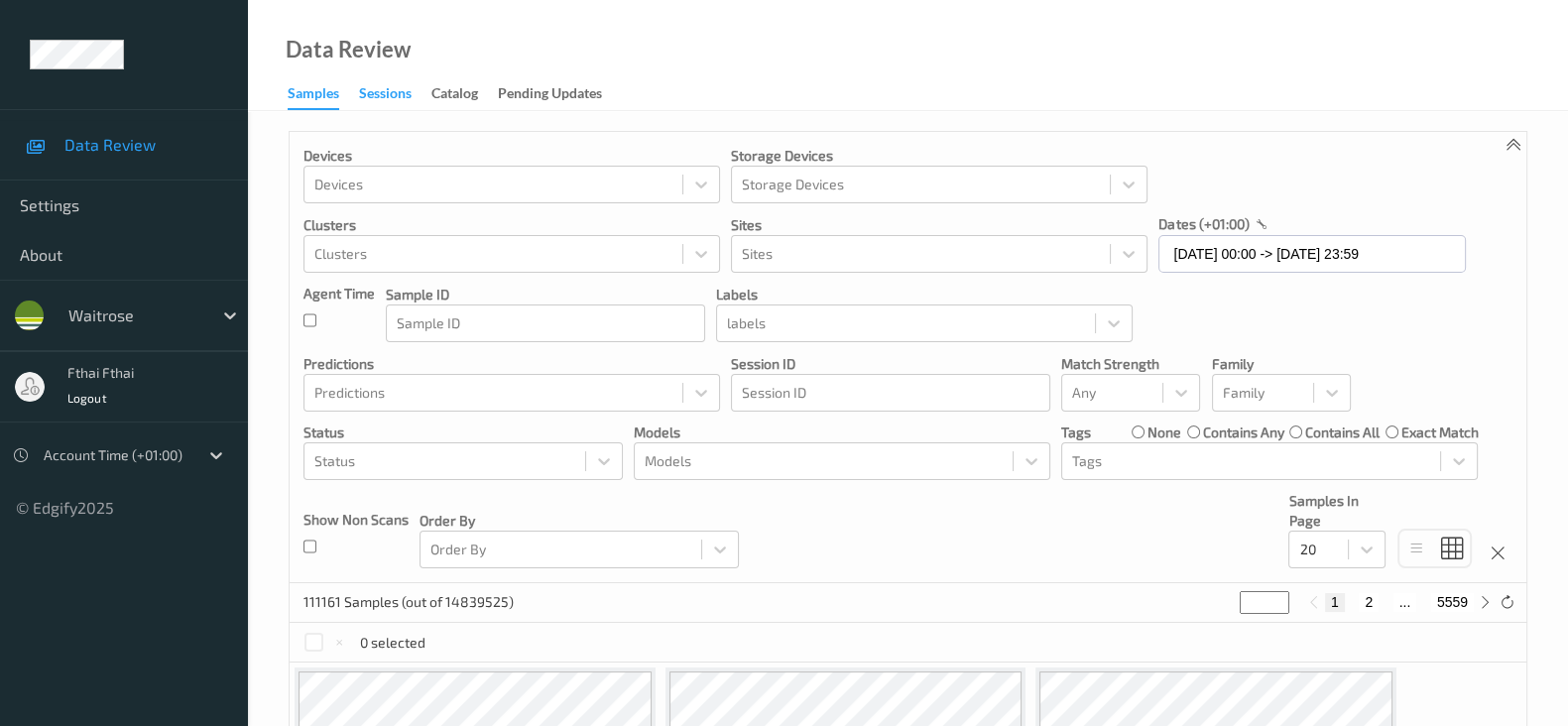 click on "Sessions" at bounding box center [385, 95] 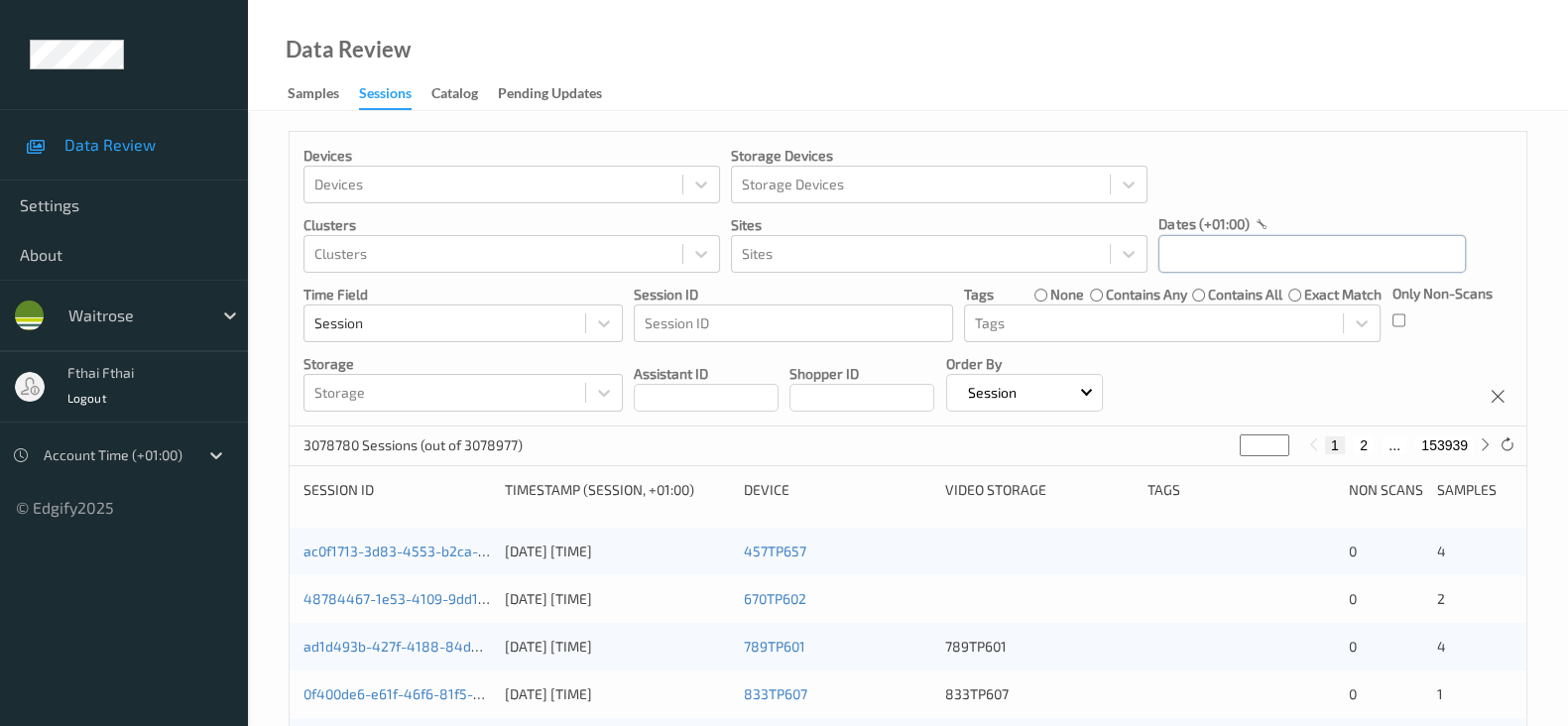 click at bounding box center [1312, 254] 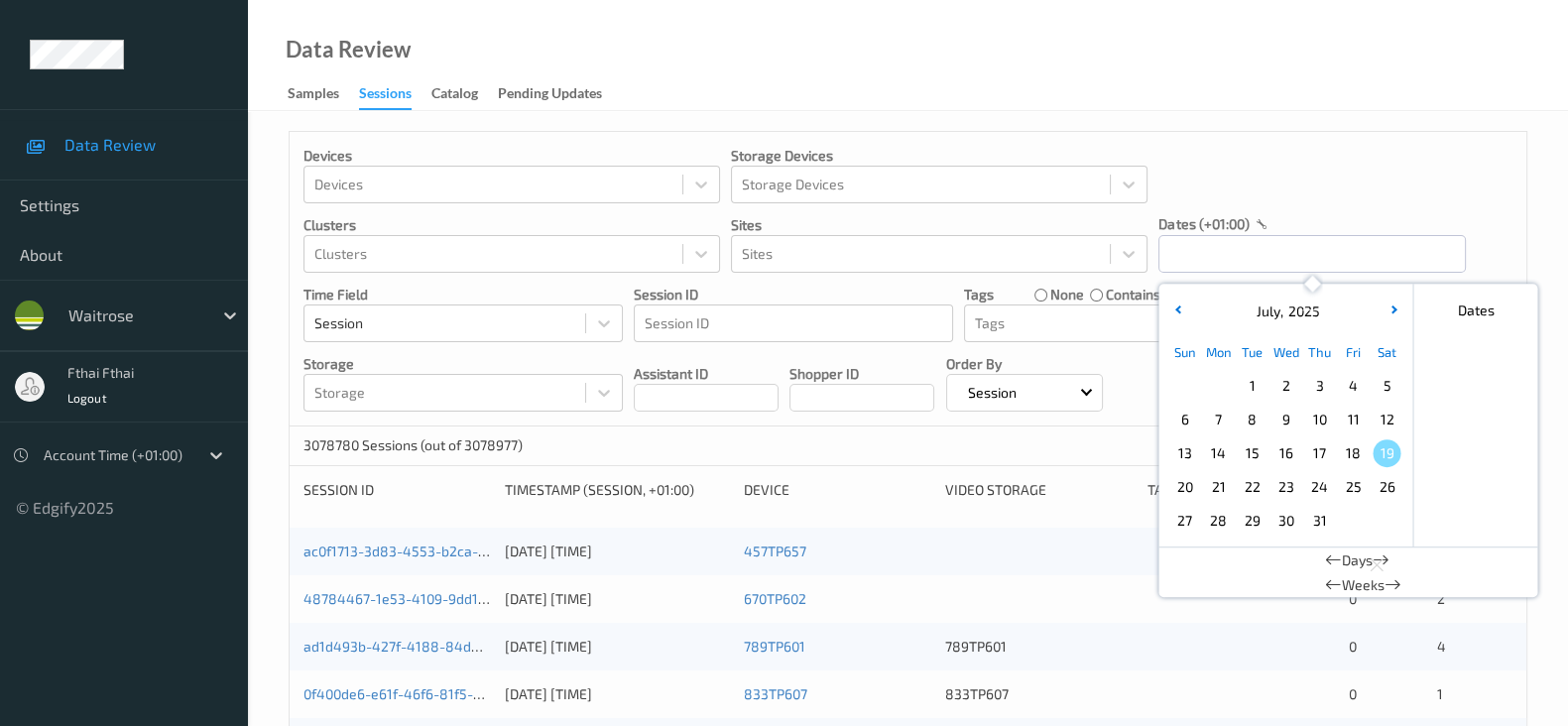 click on "Sun Mon Tue Wed Thu Fri Sat 1 2 3 4 5 6 7 8 9 10 11 12 13 14 15 16 17 18 19 20 21 22 23 24 25 26 27 28 29 30 31" at bounding box center (1285, 436) 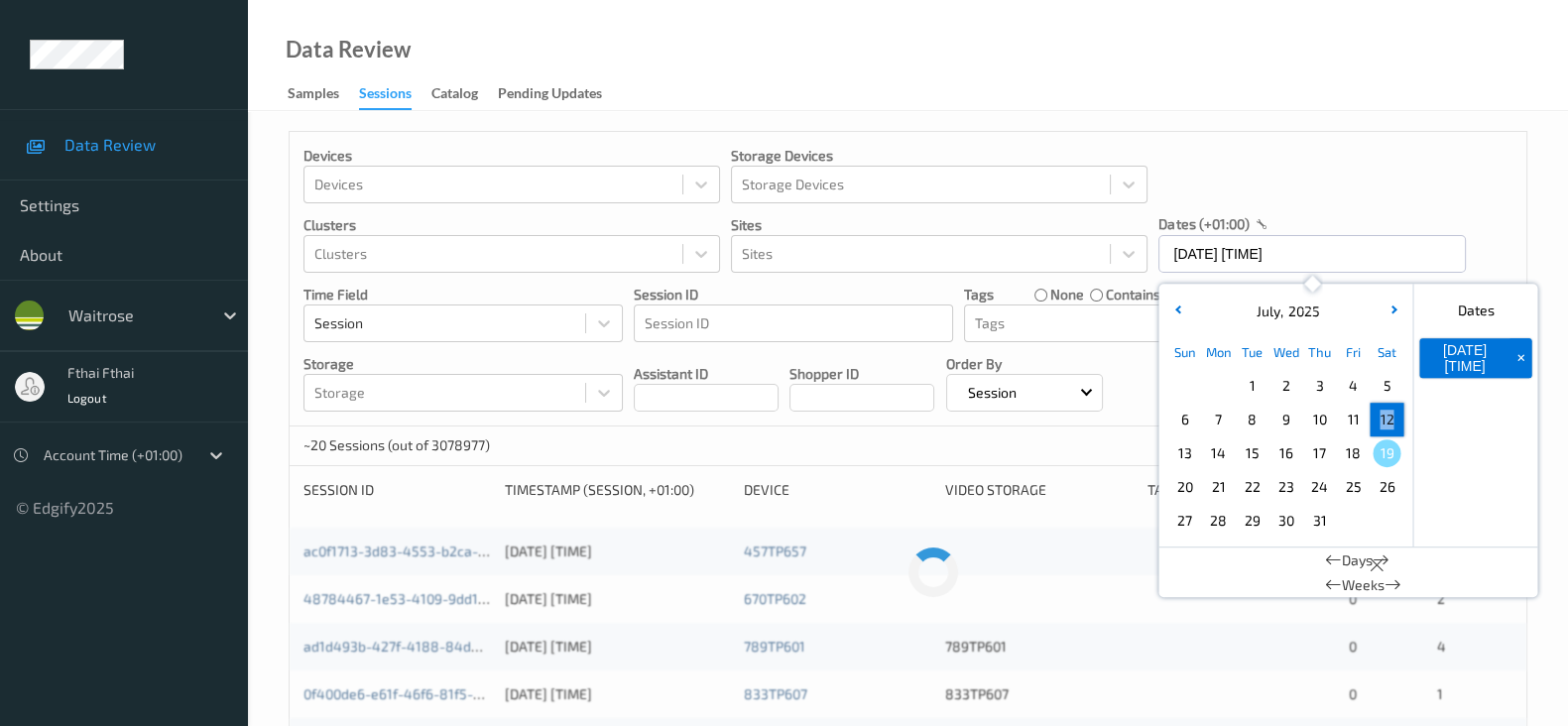 click on "12" at bounding box center (1387, 420) 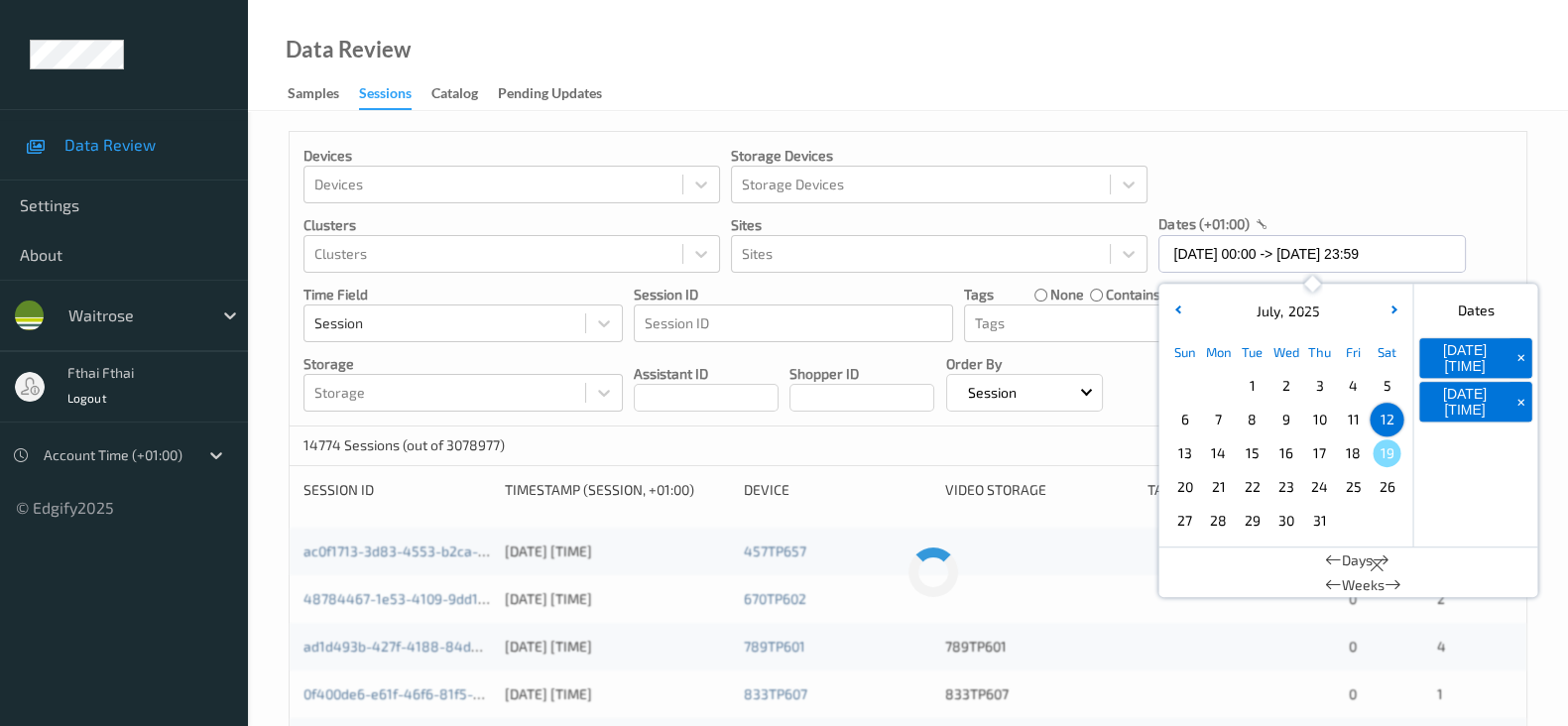 click on "Devices Devices Storage Devices Storage Devices Clusters Clusters Sites Sites dates (+01:00) [DATE] 00:00 -> [DATE] 23:59 July , 2025 Sun Mon Tue Wed Thu Fri Sat 1 2 3 4 5 6 7 8 9 10 11 12 13 14 15 16 17 18 19 20 21 22 23 24 25 26 27 28 29 30 31 January February March April May June July August September October November December 2021 2022 2023 2024 2025 2026 2027 2028 2029 2030 2031 2032 Dates [DATE] 00:00 + [DATE] 23:59 + Days Weeks Time Field Session Session ID Session ID Tags none contains any contains all exact match Tags Only Non-Scans Storage Storage Assistant ID Shopper ID Order By Session" at bounding box center (907, 279) 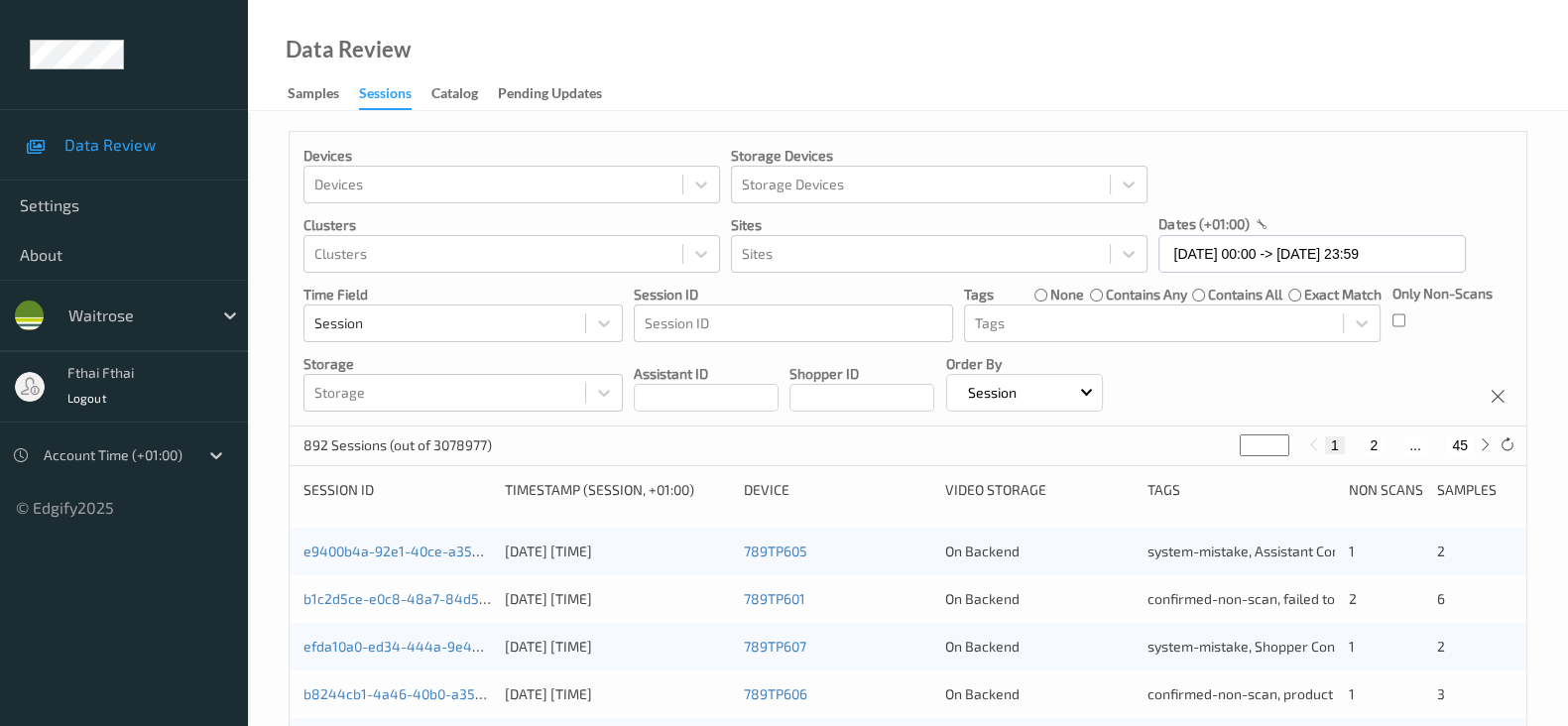 click on "Devices Devices Storage Devices Storage Devices Clusters Clusters Sites Sites dates (+01:00) [DATE] 00:00 -> [DATE] 23:59 Time Field Session Session ID Session ID Tags none contains any contains all exact match Tags Only Non-Scans Storage Storage Assistant ID Shopper ID Order By Session" at bounding box center [907, 279] 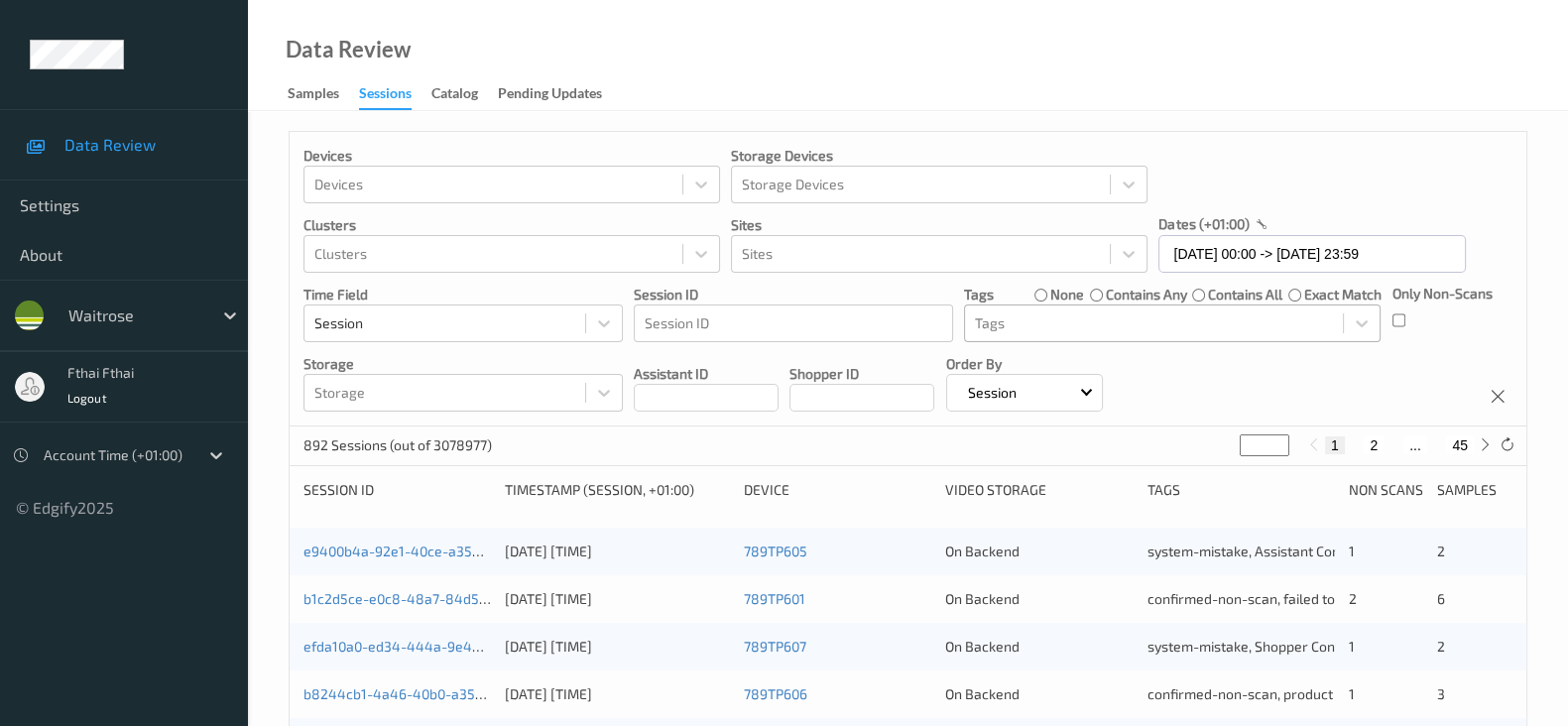 click at bounding box center (1153, 323) 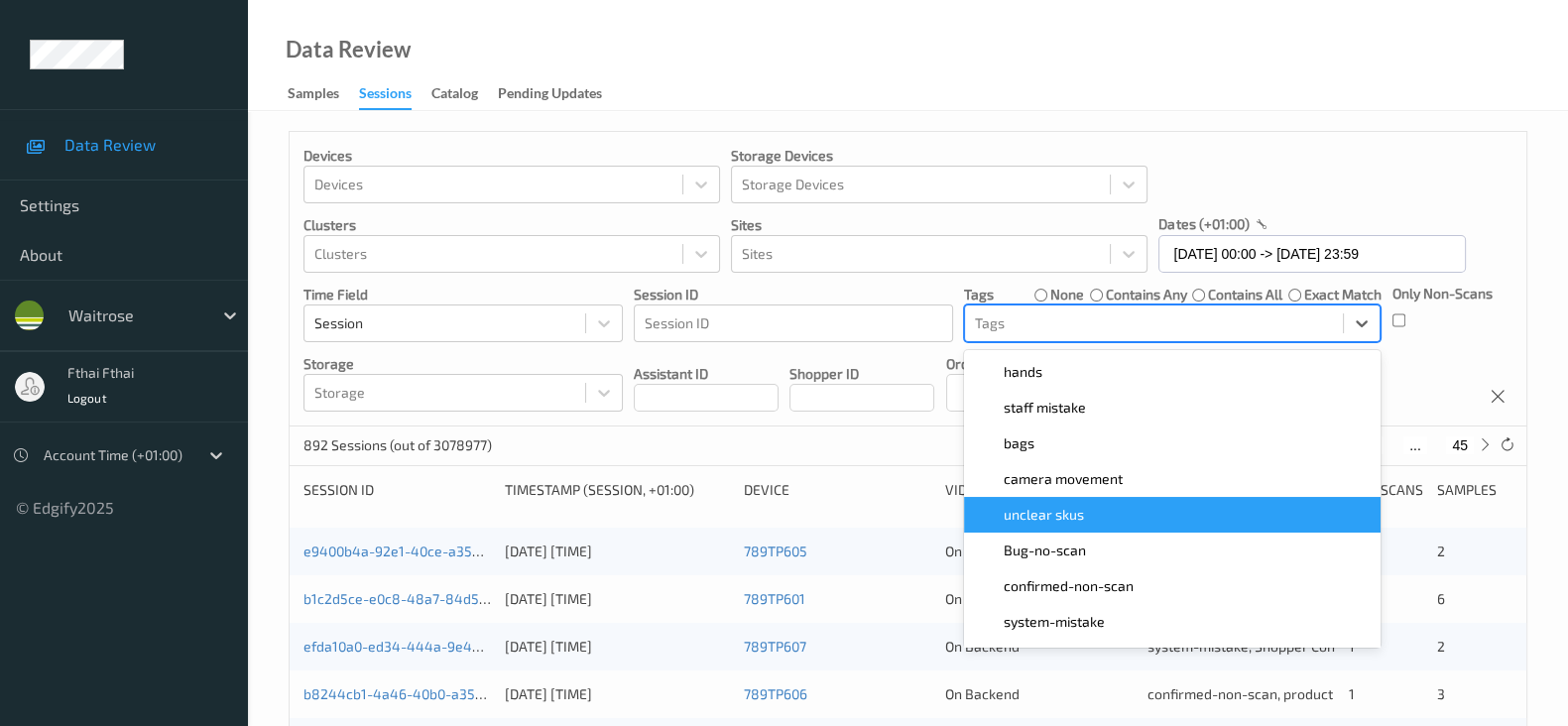 scroll, scrollTop: 123, scrollLeft: 0, axis: vertical 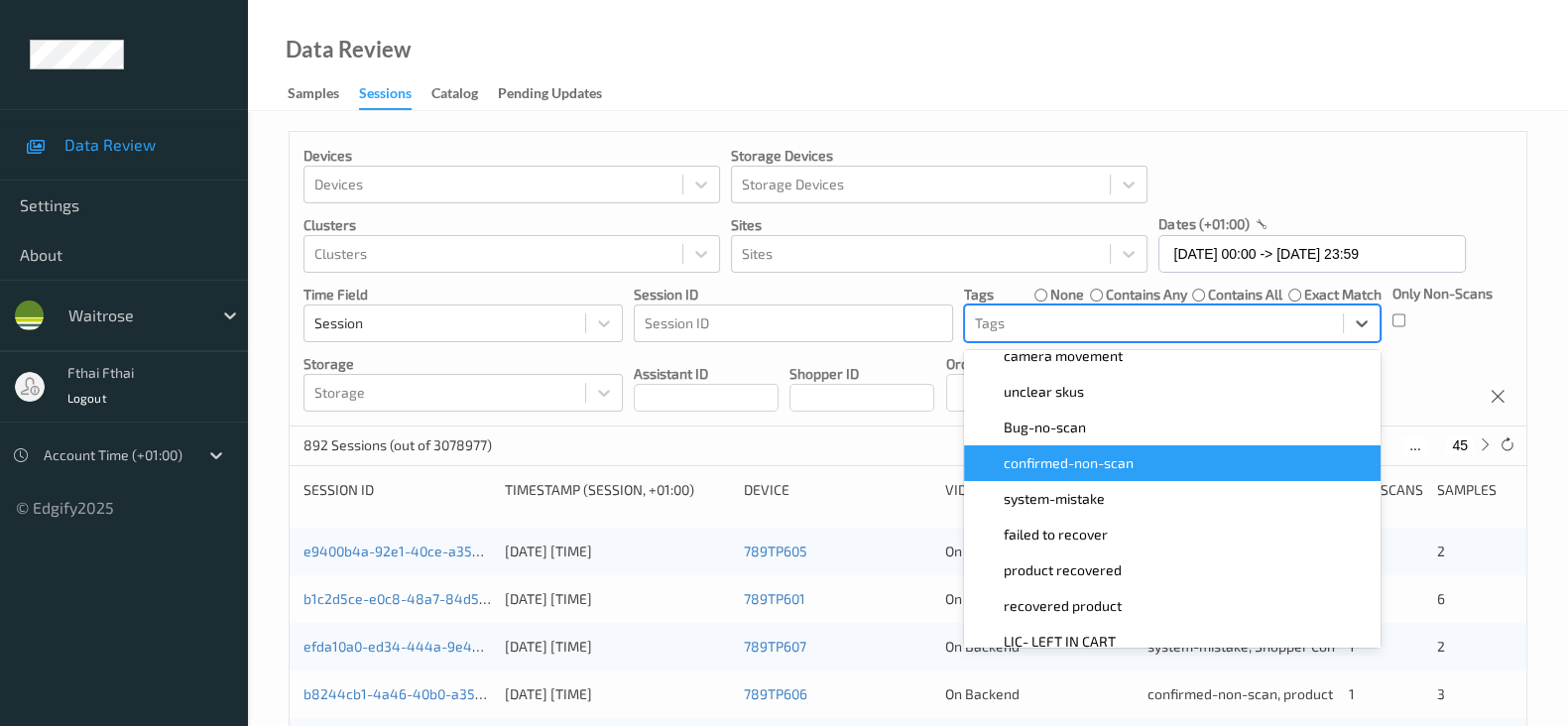click on "confirmed-non-scan" at bounding box center [1172, 463] 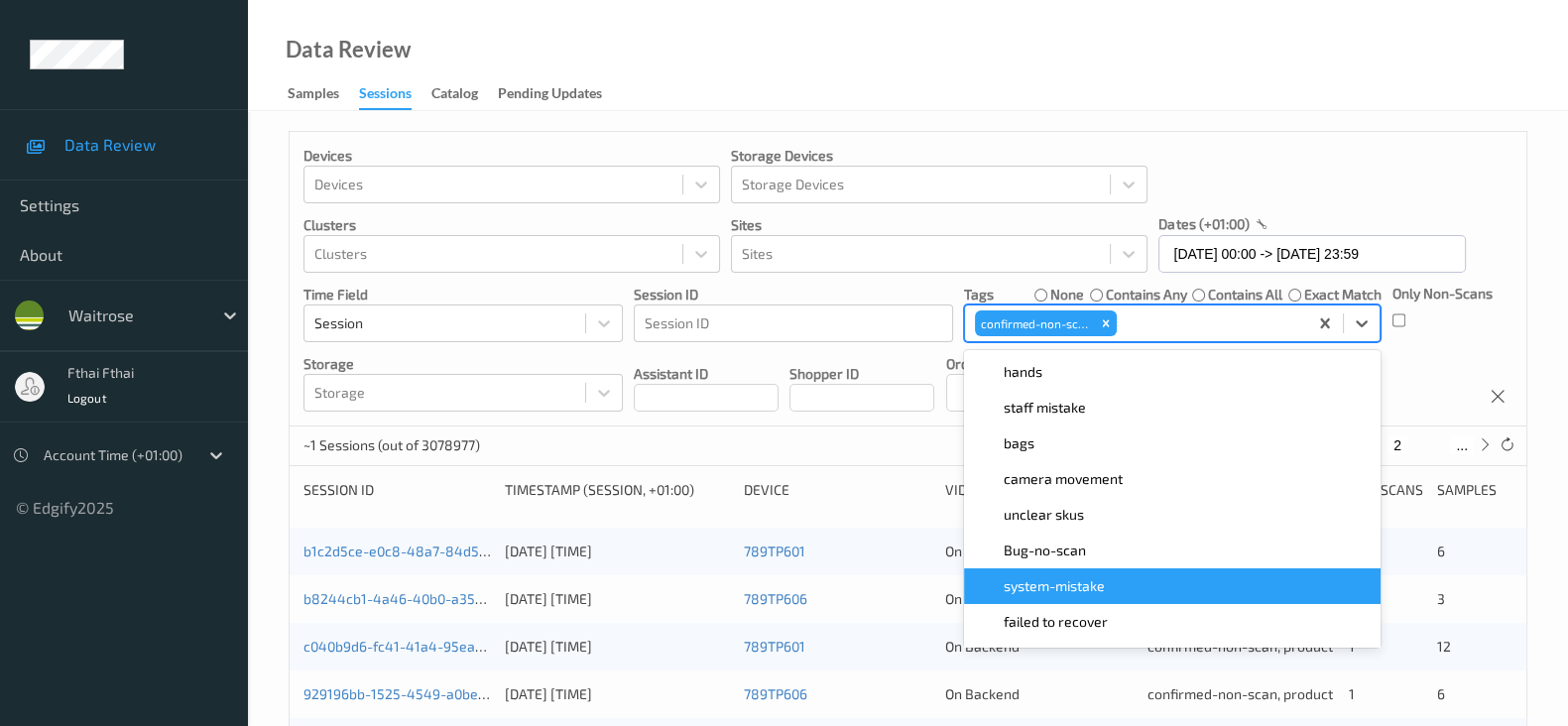 click on "system-mistake" at bounding box center [1054, 586] 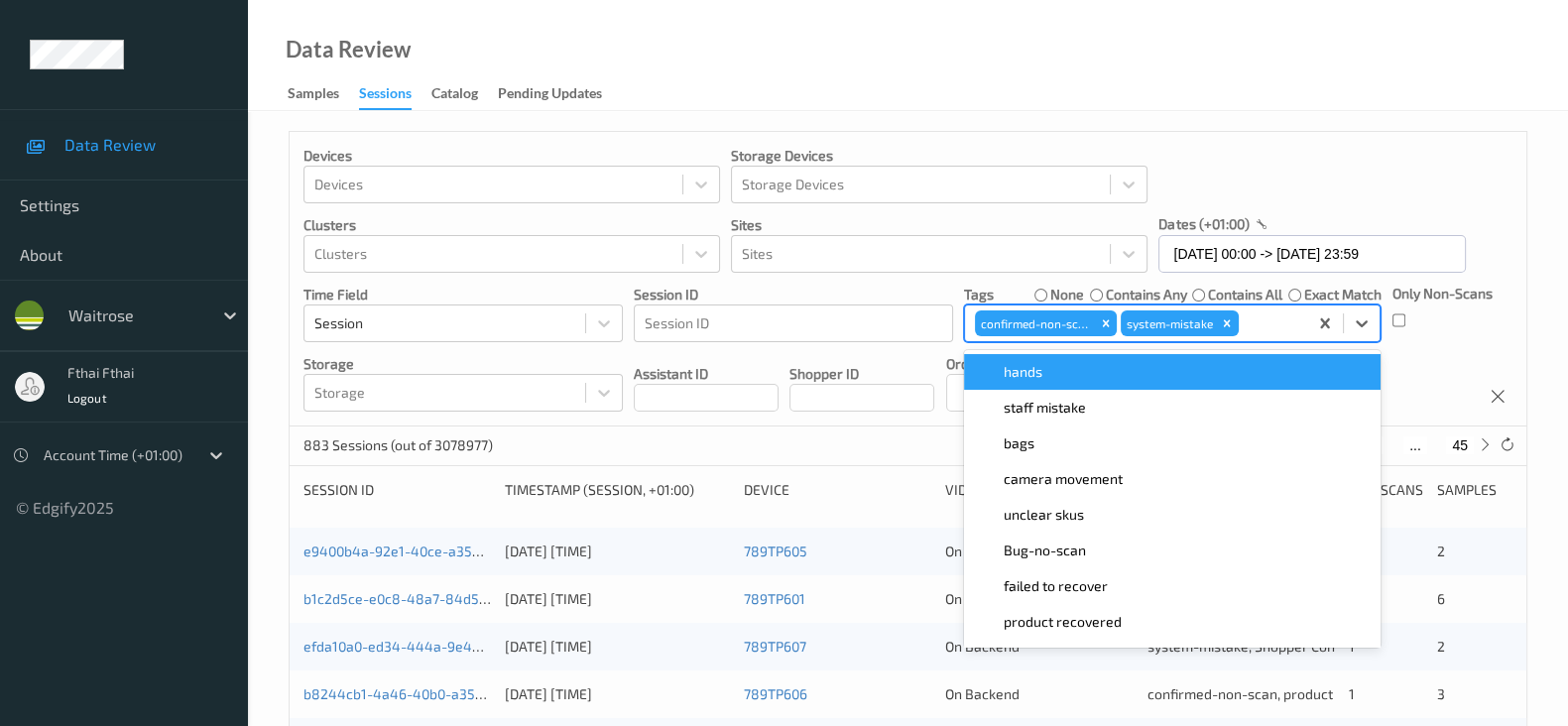 click on "Devices Devices Storage Devices Storage Devices Clusters Clusters Sites Sites dates (+01:00) [DATE] 00:00 -> [DATE] 23:59 Time Field Session Session ID Session ID Tags none contains any contains all exact match option system-mistake, selected. option hands focused, 1 of 18. 18 results available. Use Up and Down to choose options, press Enter to select the currently focused option, press Escape to exit the menu, press Tab to select the option and exit the menu. confirmed-non-scan system-mistake    hands    staff mistake     bags    camera movement    unclear skus    Bug-no-scan    failed to recover    product recovered    recovered product    LIC- LEFT IN CART    Shopper Confirmed    Assistant Confirmed    LP_MESSAGE_IGNORED_BUSY    Assistant Rejected    LP_MESSAGE_IGNORED_INVALID_STATE    Unusual-Activity    Picklist item alert    un Only Non-Scans Storage Storage Assistant ID Shopper ID Order By Session *  1   2   ...   45  Tags" at bounding box center [907, 836] 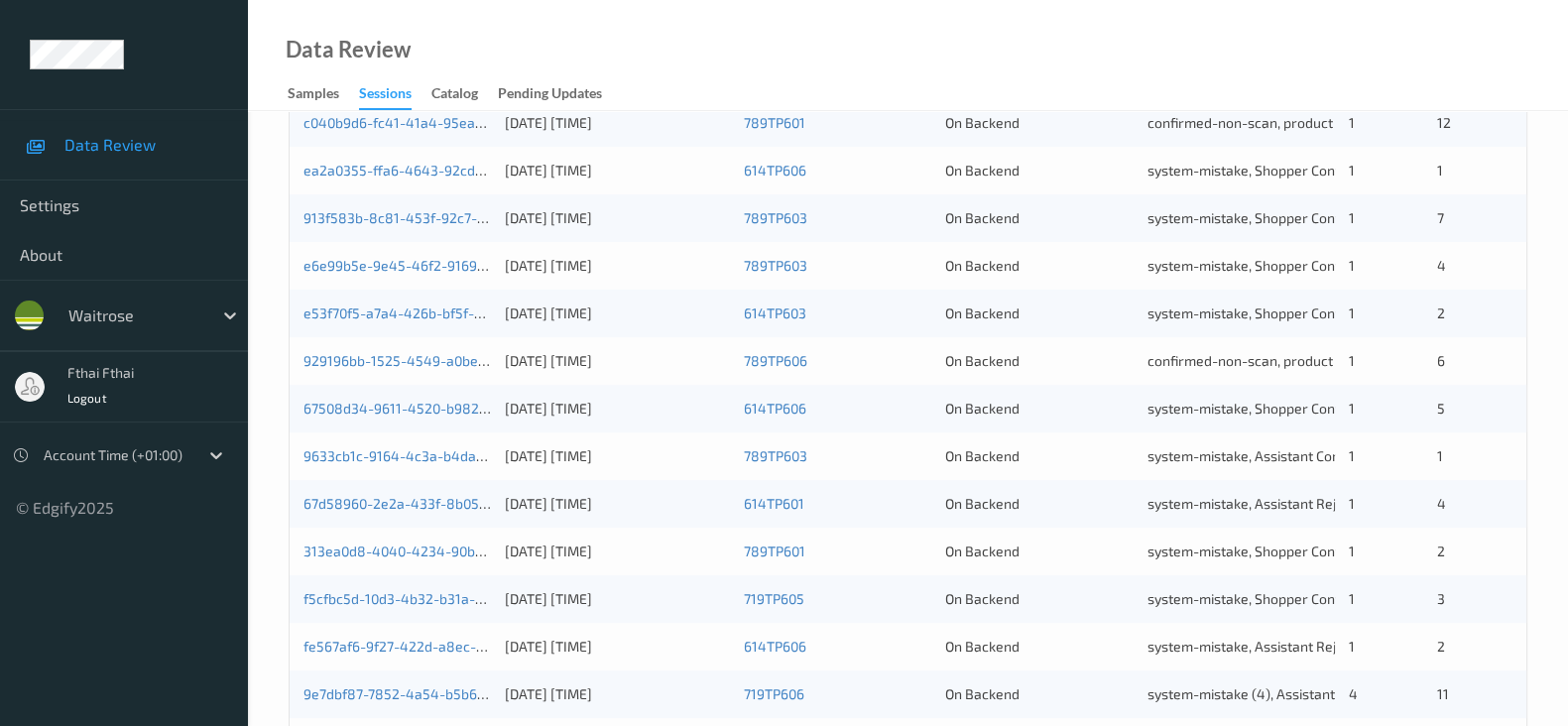 scroll, scrollTop: 832, scrollLeft: 0, axis: vertical 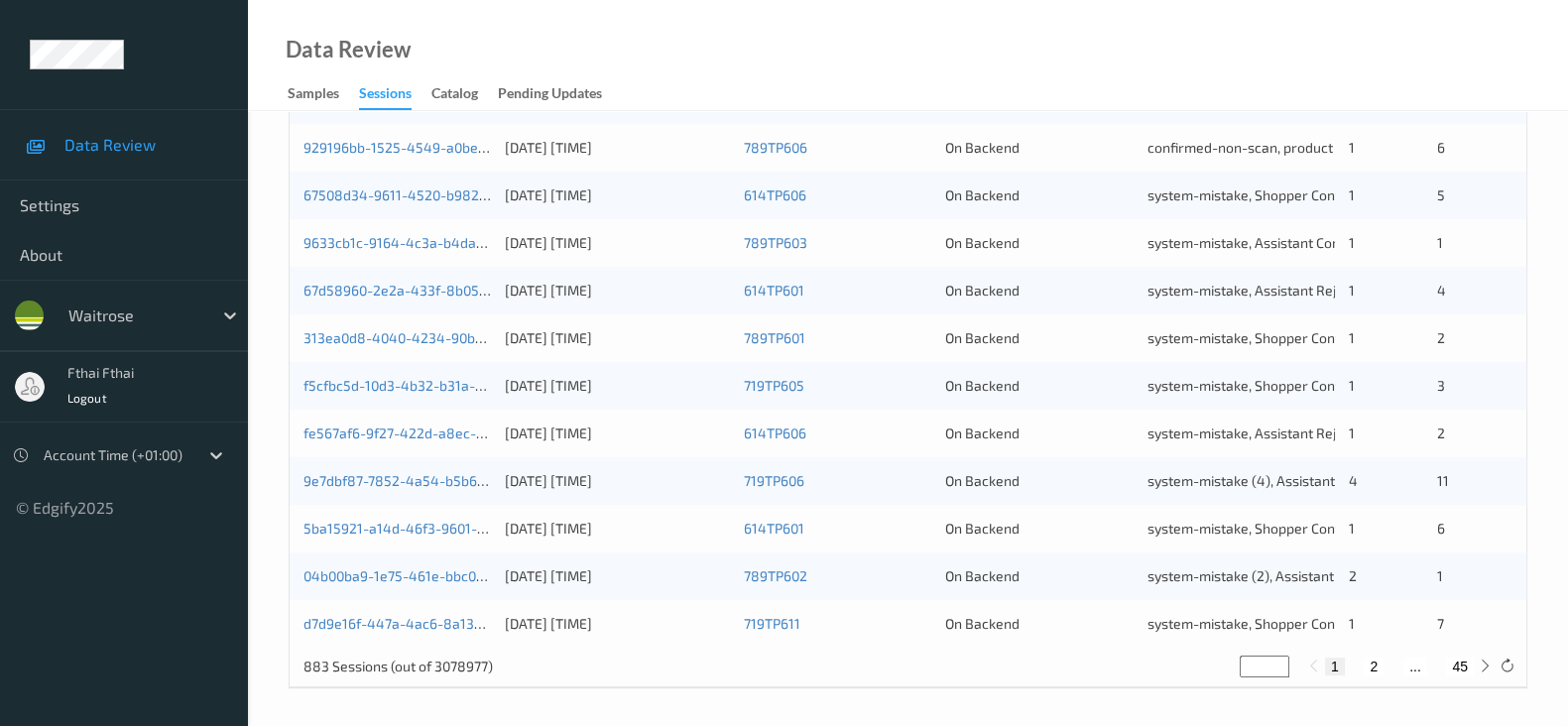 click on "45" at bounding box center [1460, 666] 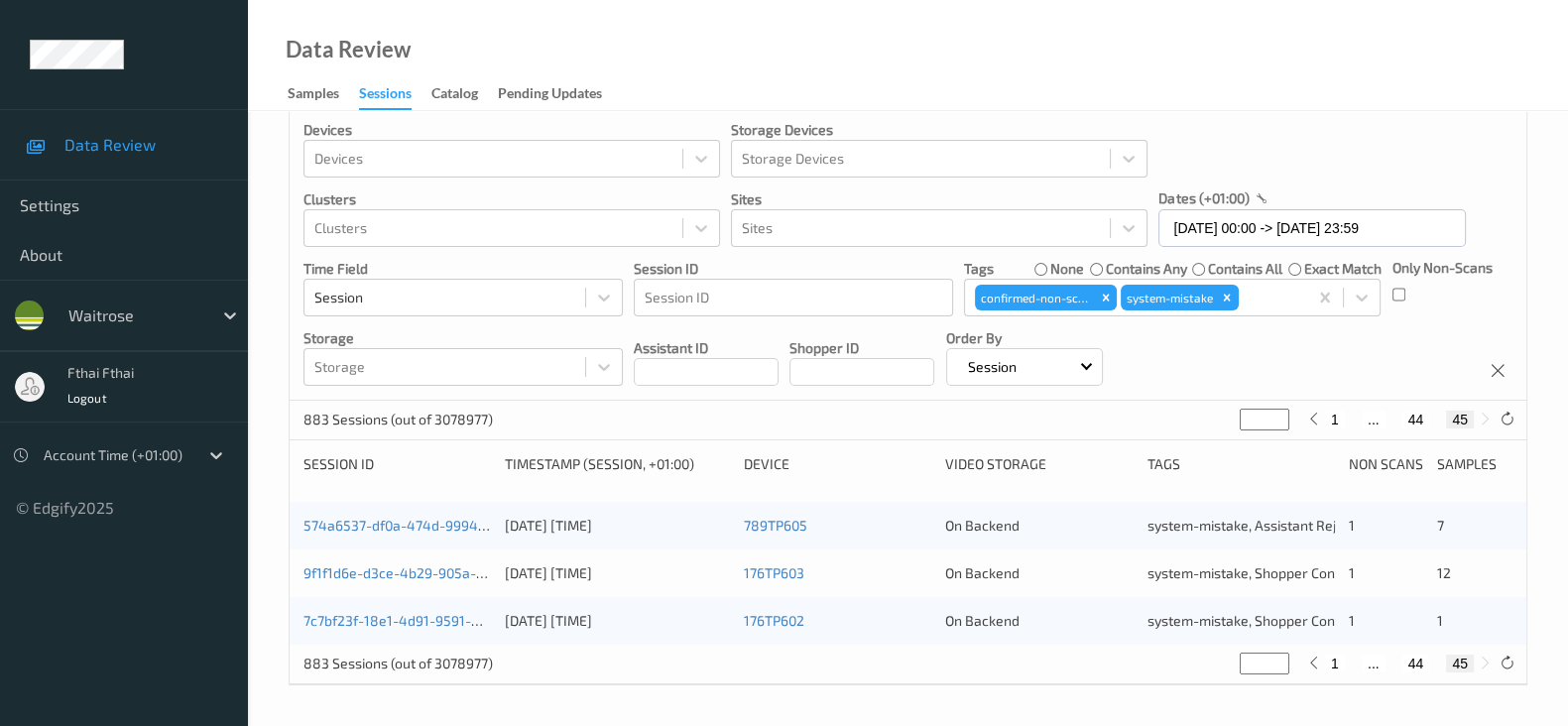 scroll, scrollTop: 24, scrollLeft: 0, axis: vertical 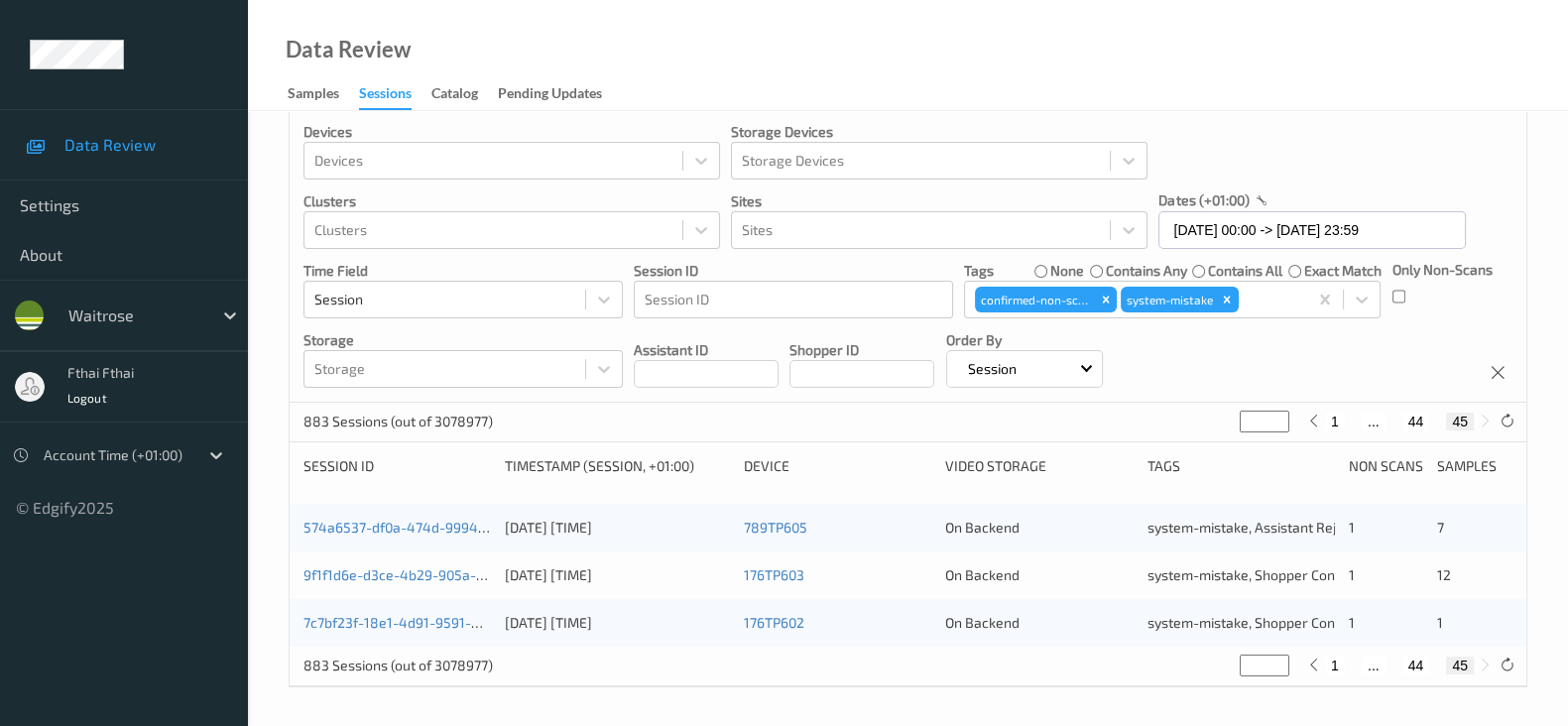 click on "44" at bounding box center (1416, 666) 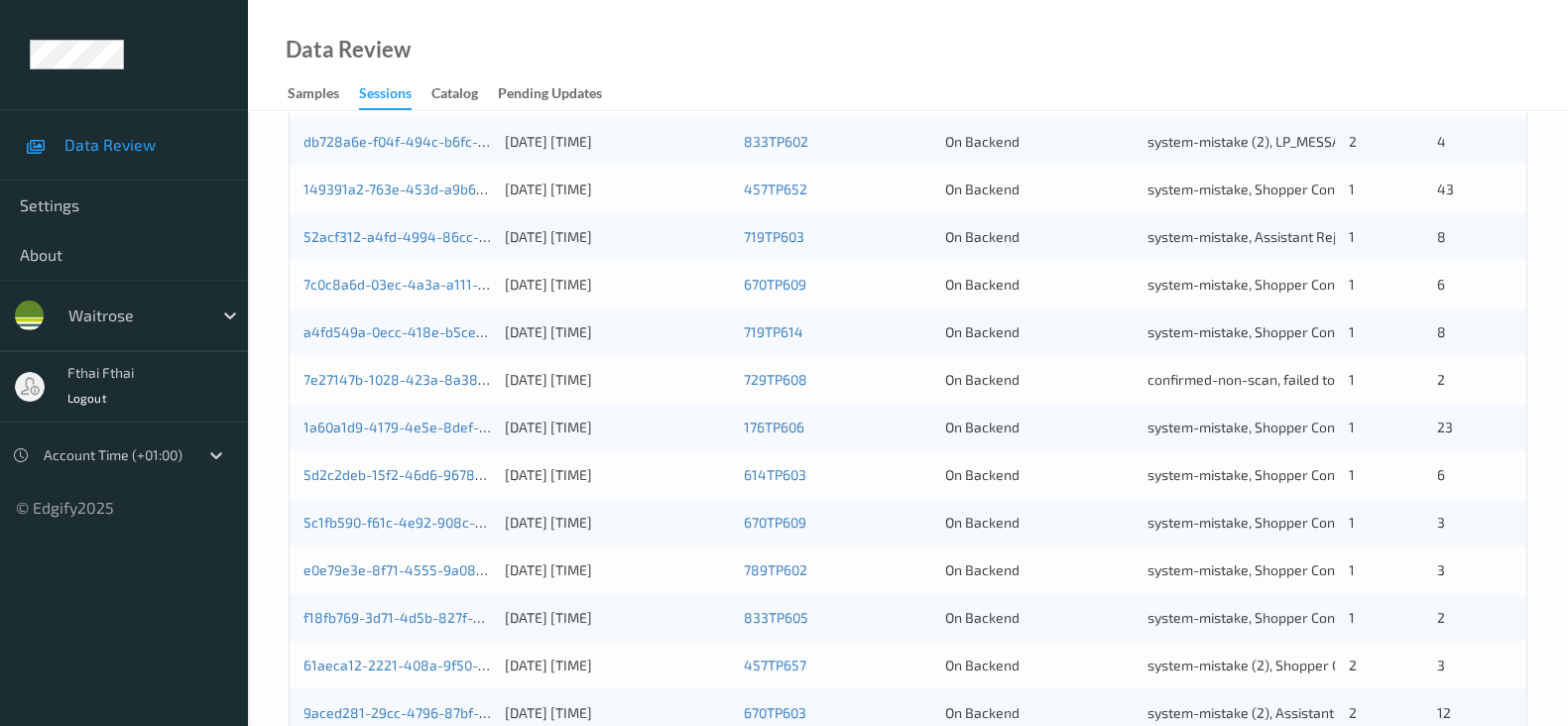 scroll, scrollTop: 832, scrollLeft: 0, axis: vertical 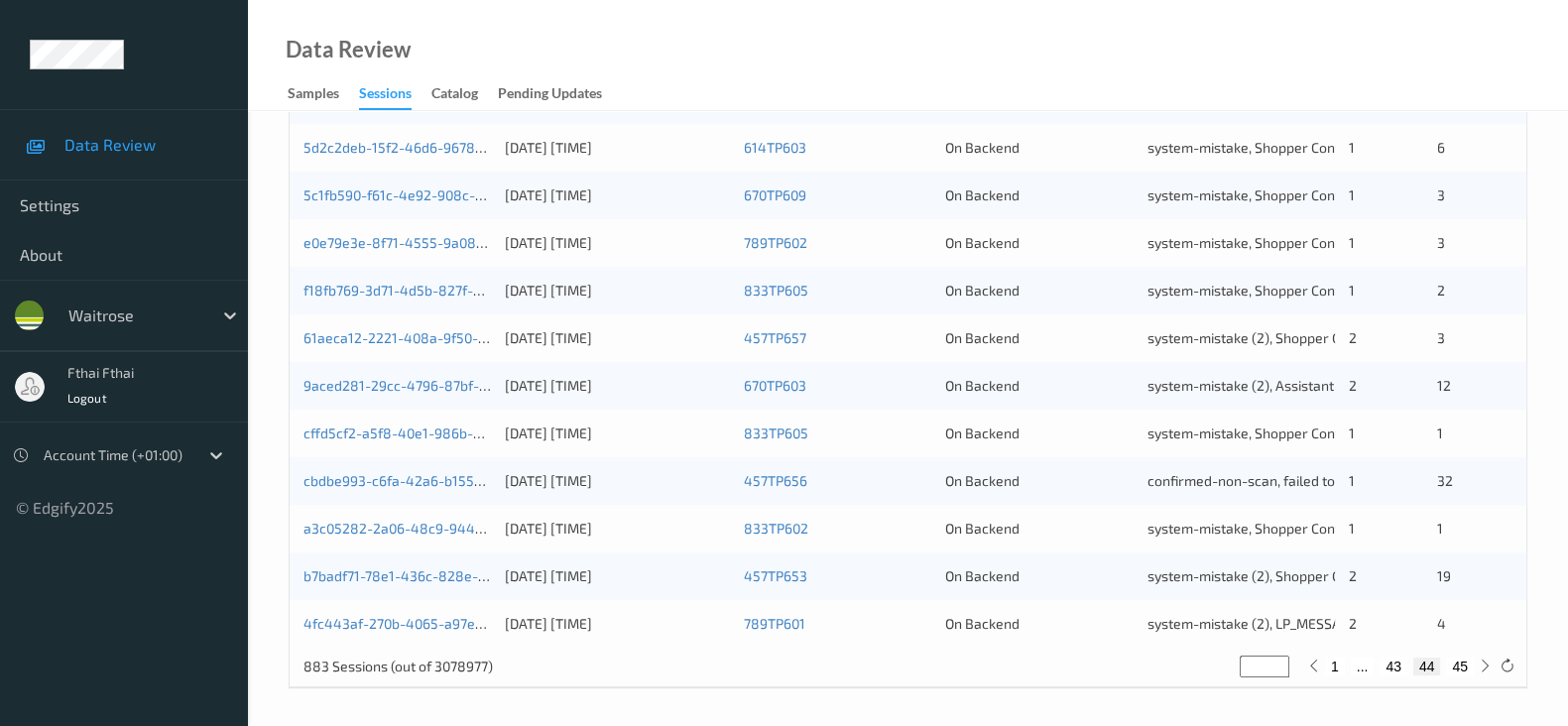 click on "43" at bounding box center (1393, 666) 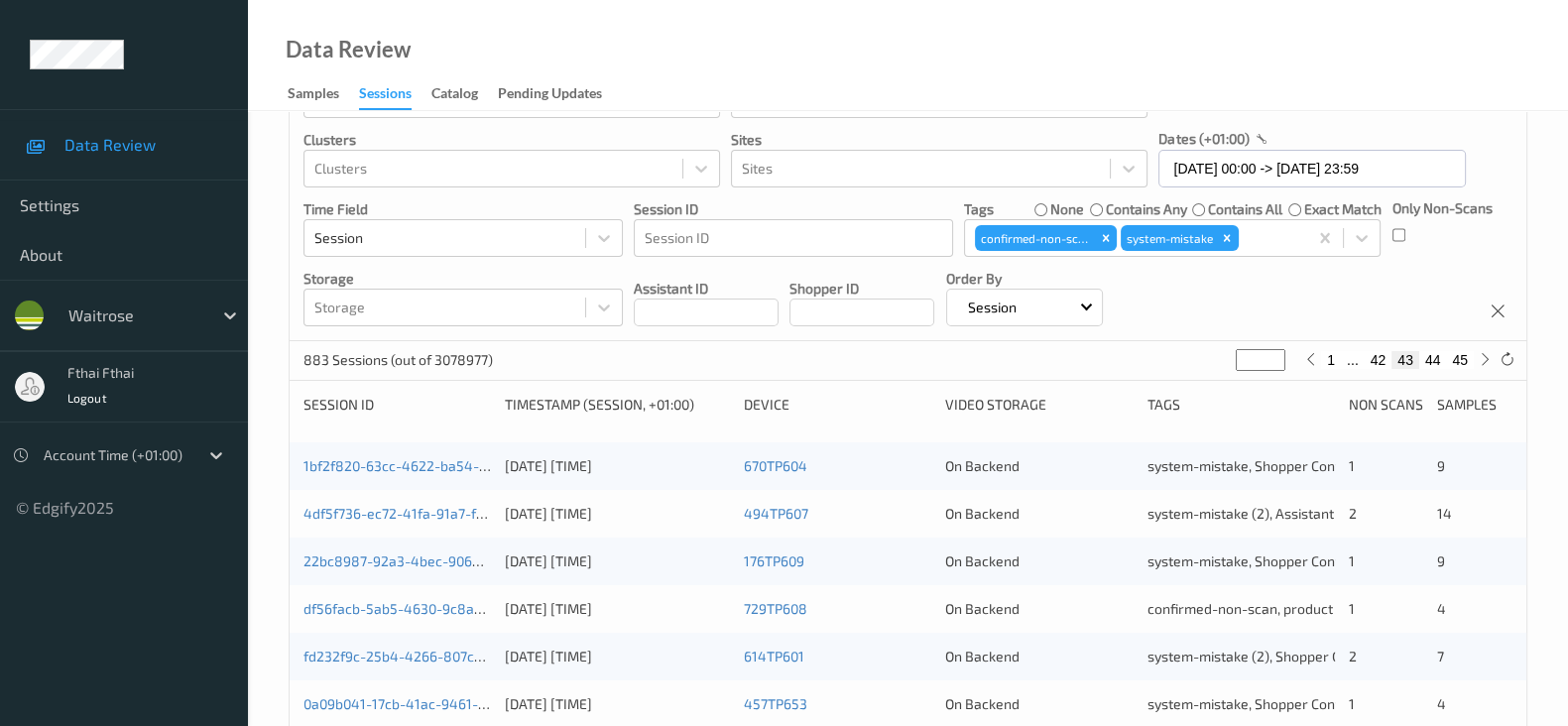 scroll, scrollTop: 123, scrollLeft: 0, axis: vertical 